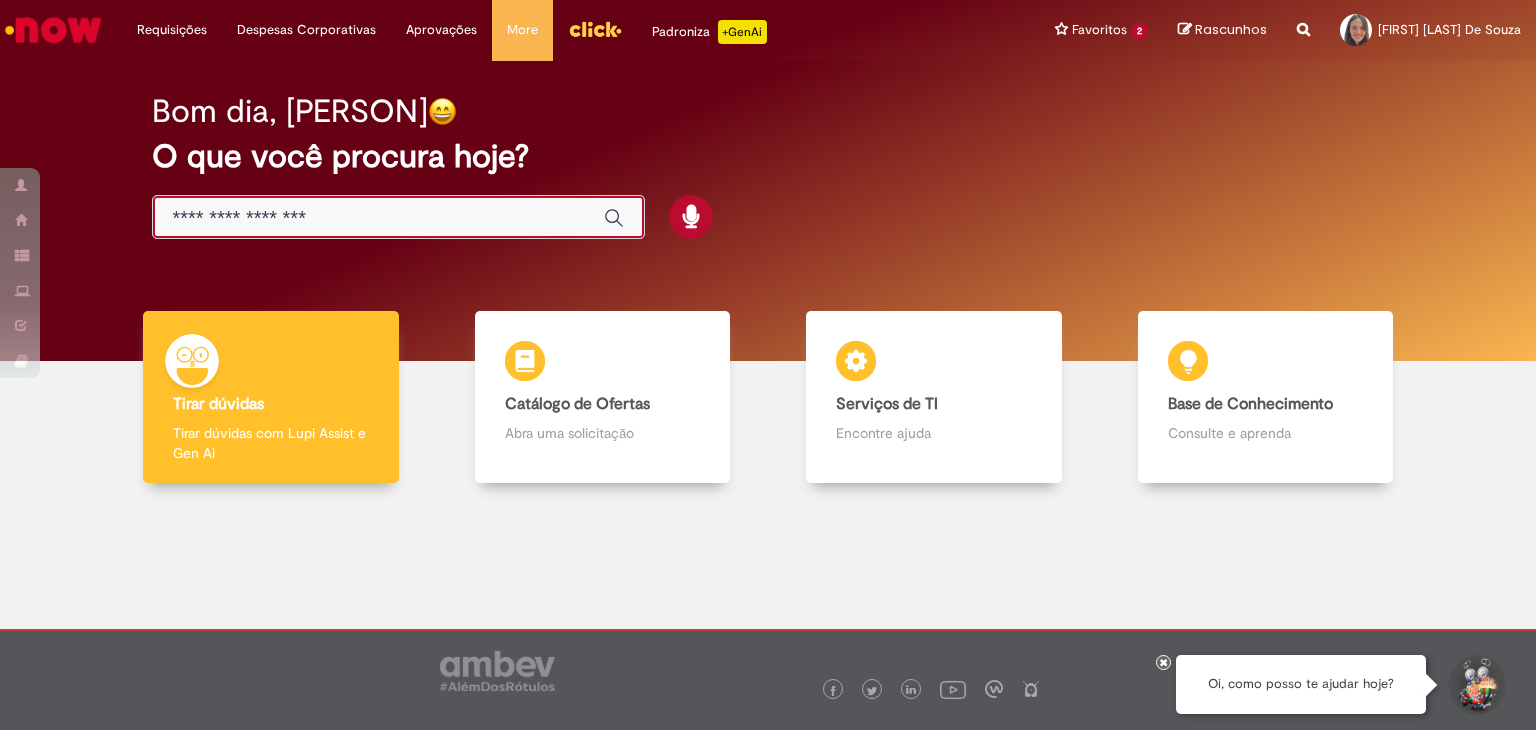 scroll, scrollTop: 0, scrollLeft: 0, axis: both 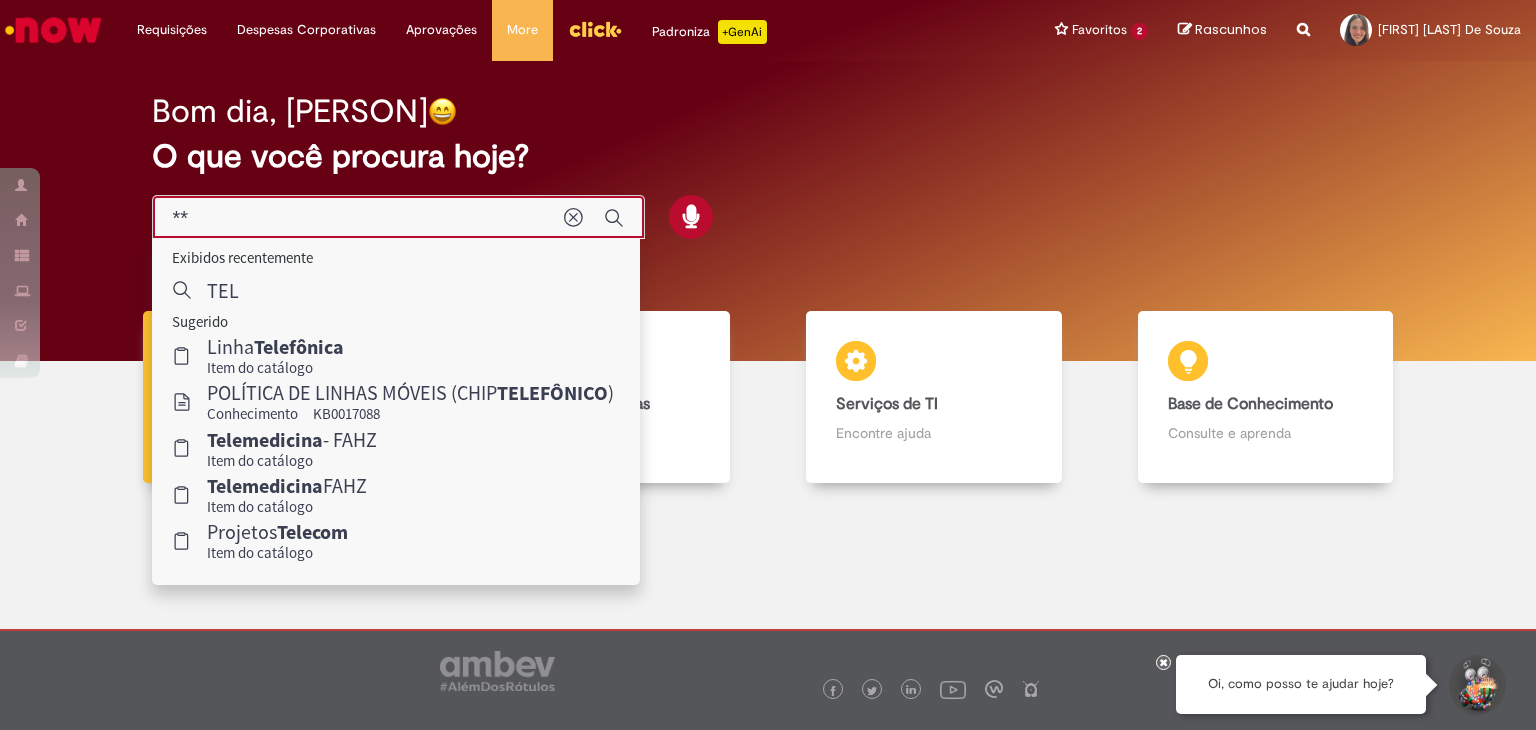 type on "*" 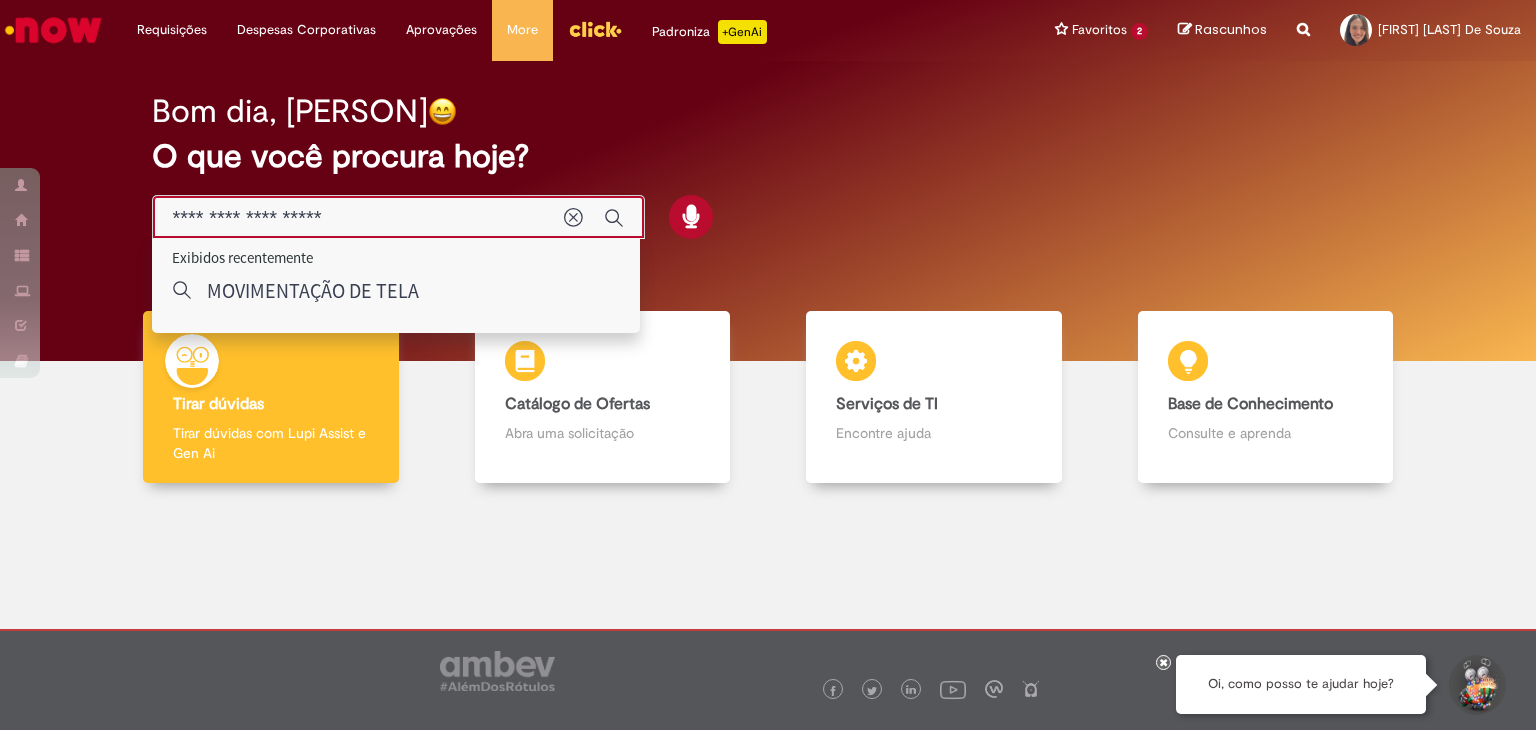 type on "**********" 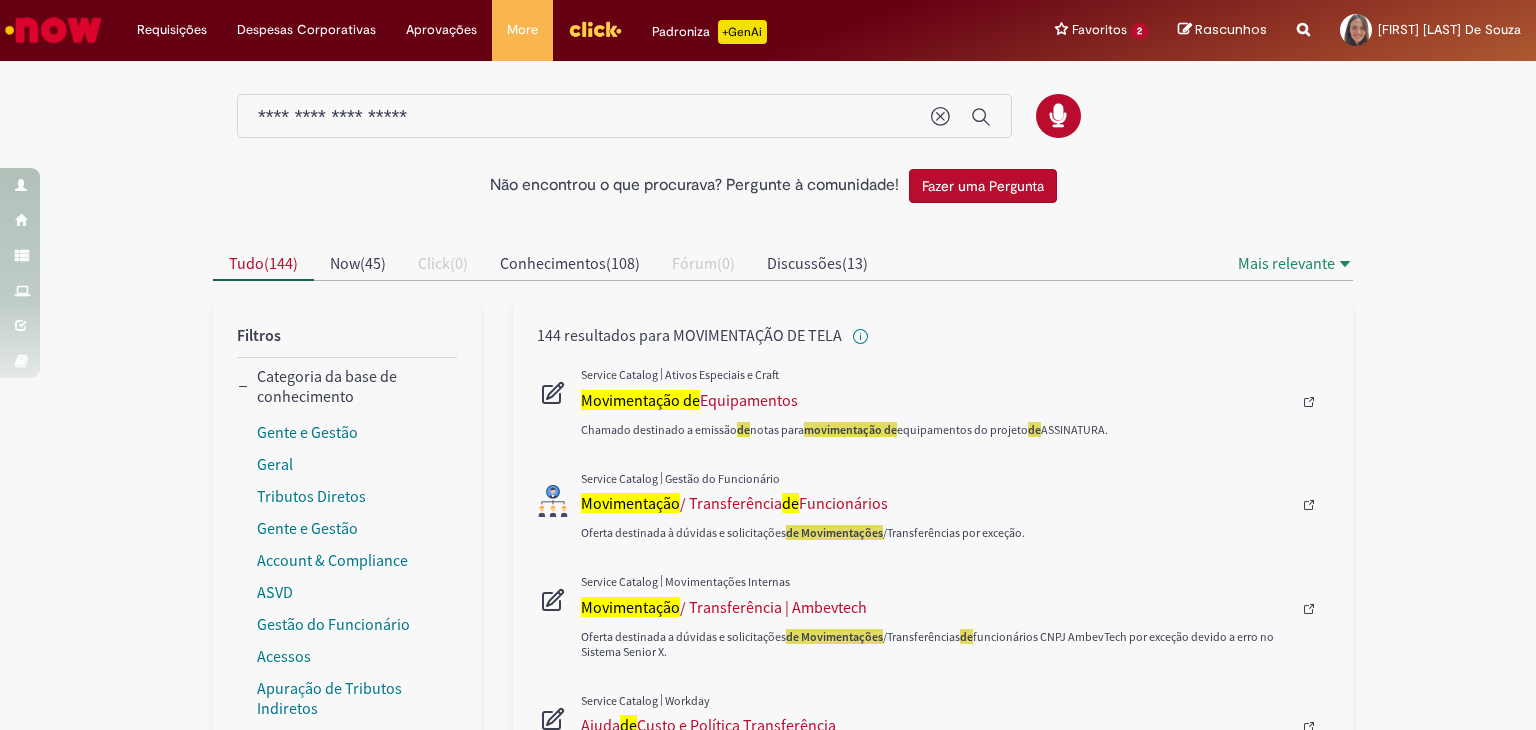 scroll, scrollTop: 0, scrollLeft: 0, axis: both 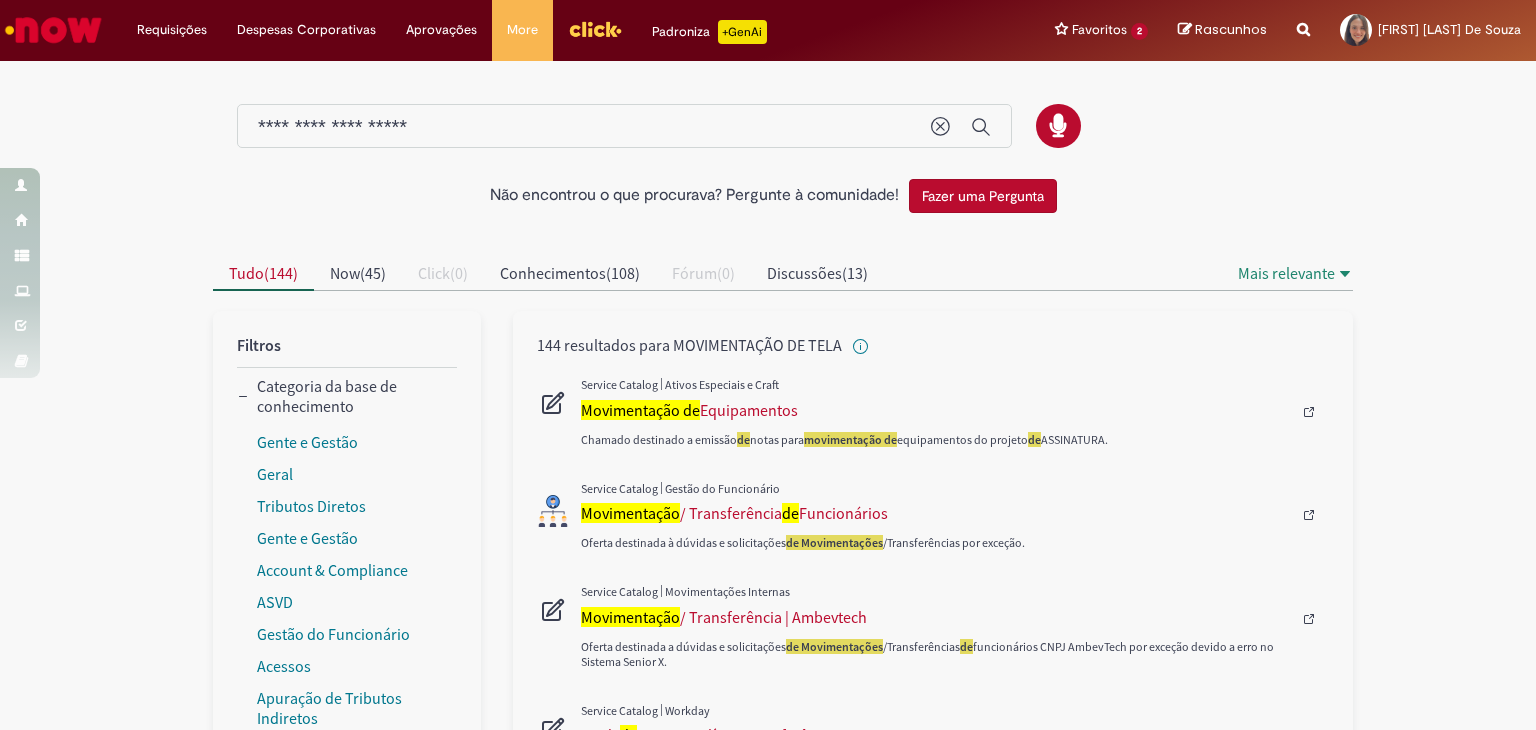 click on "**********" at bounding box center (584, 127) 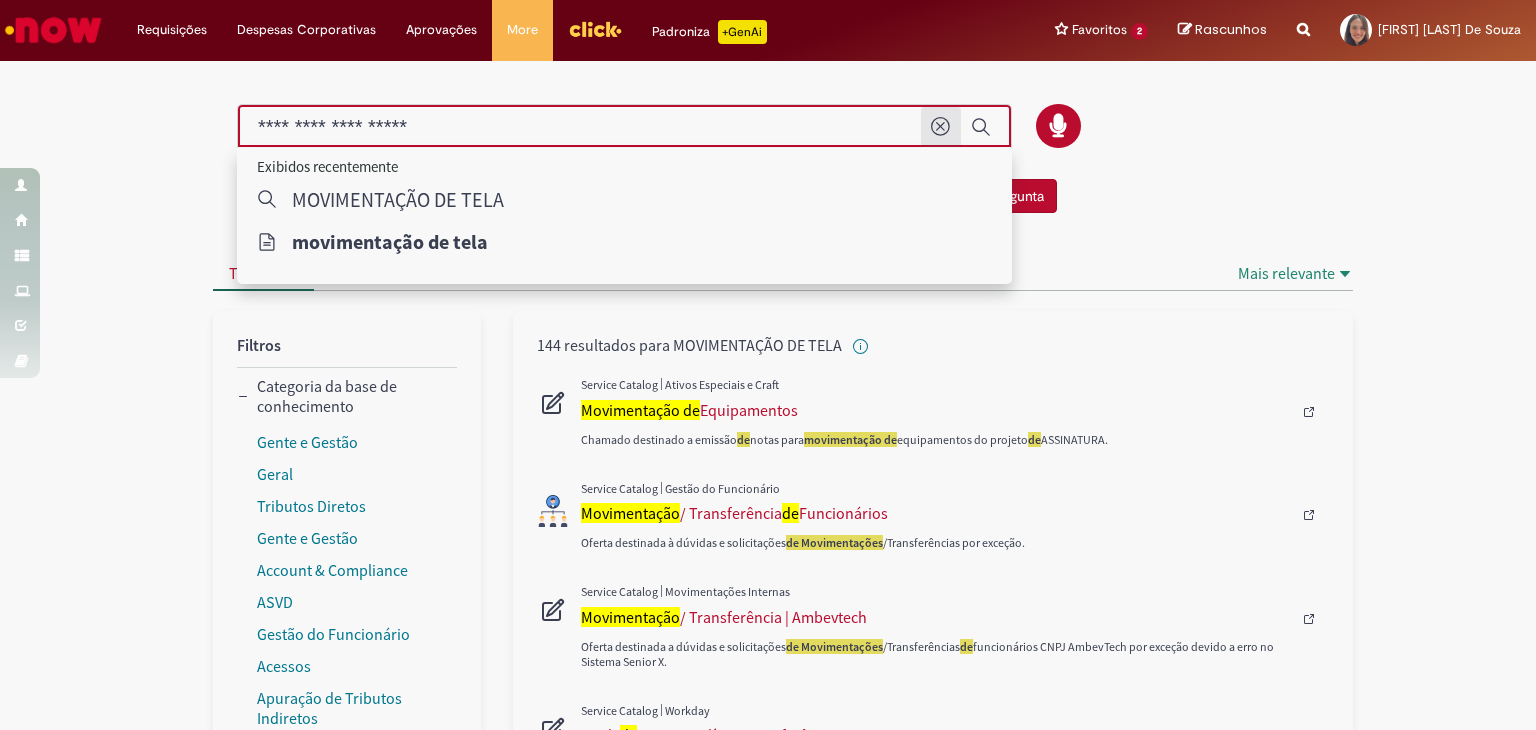 click 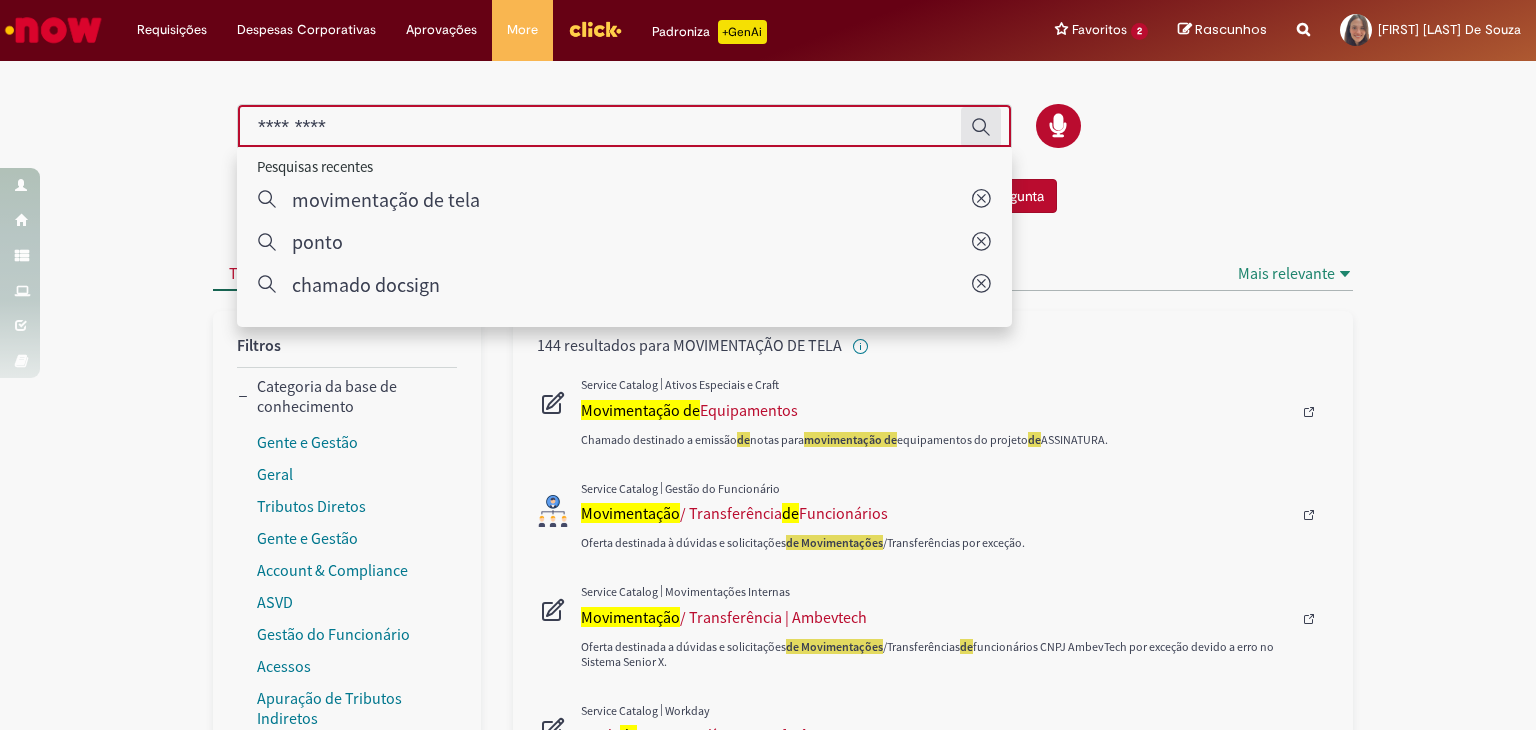 click on "Não encontrou o que procurava? Pergunte à comunidade!   Fazer uma Pergunta
Cancelar      resultados      Concluído
Categorias de Pesquisa Origens Tudo
Aguarde, os filtros estão sendo carregados..." at bounding box center (768, 861) 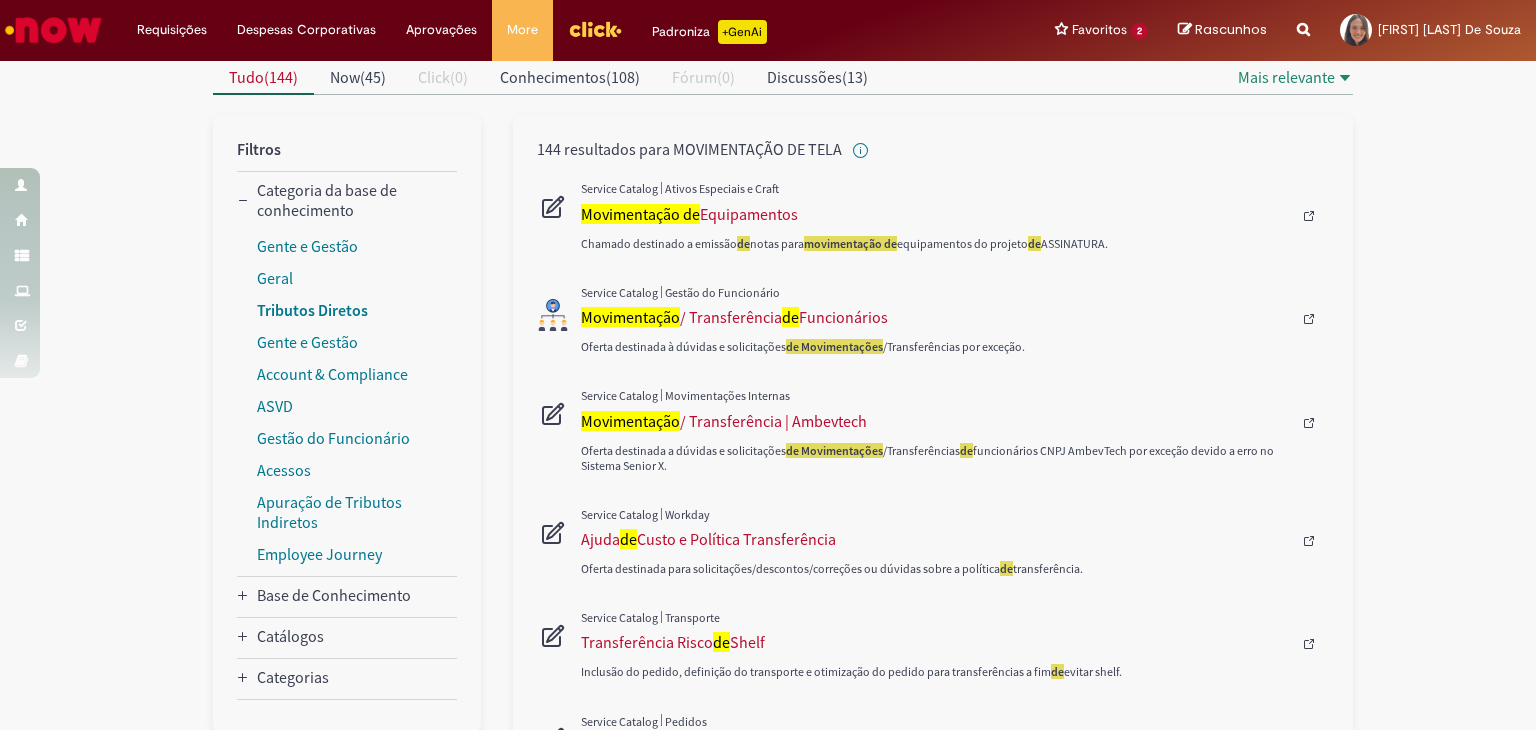 scroll, scrollTop: 200, scrollLeft: 0, axis: vertical 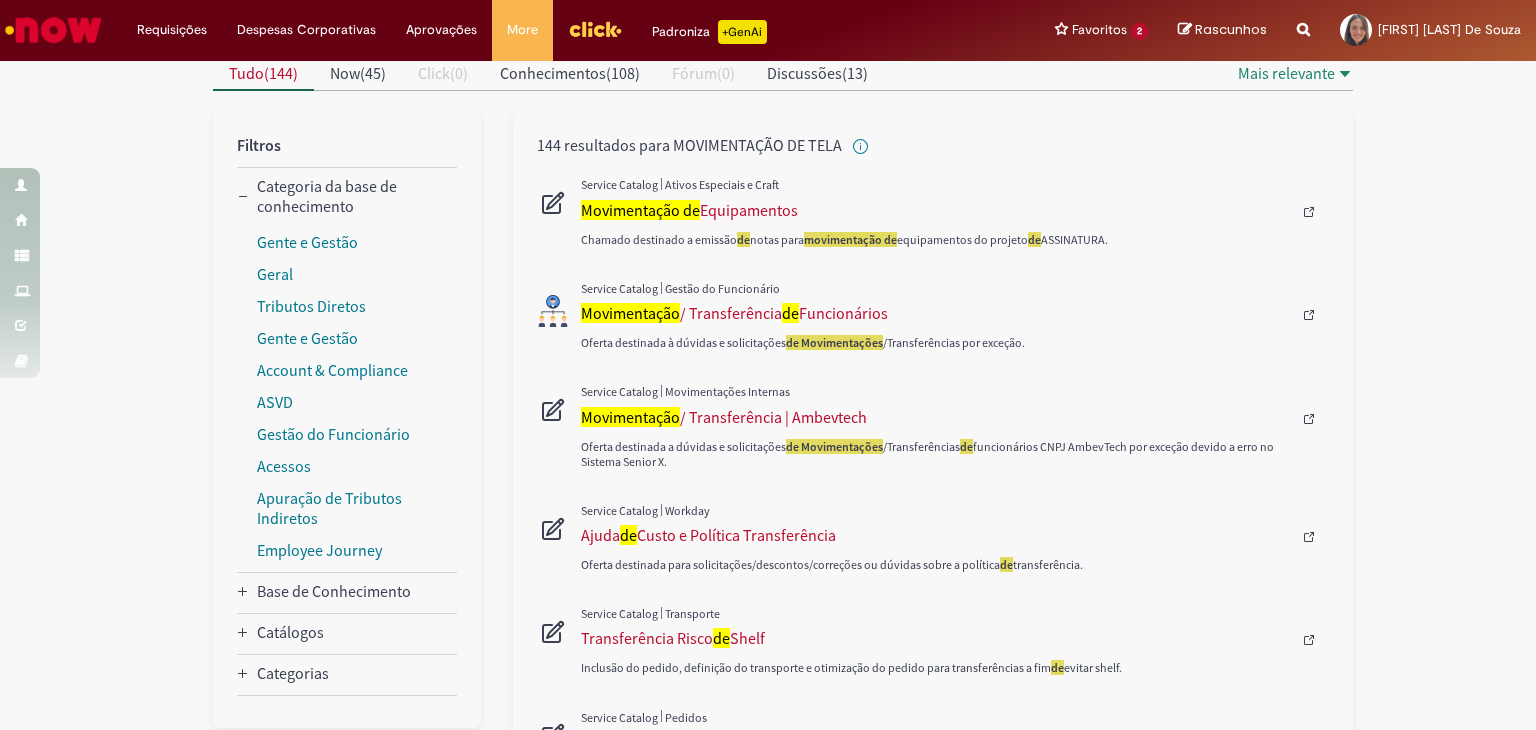 click on "Catálogos" at bounding box center [347, 634] 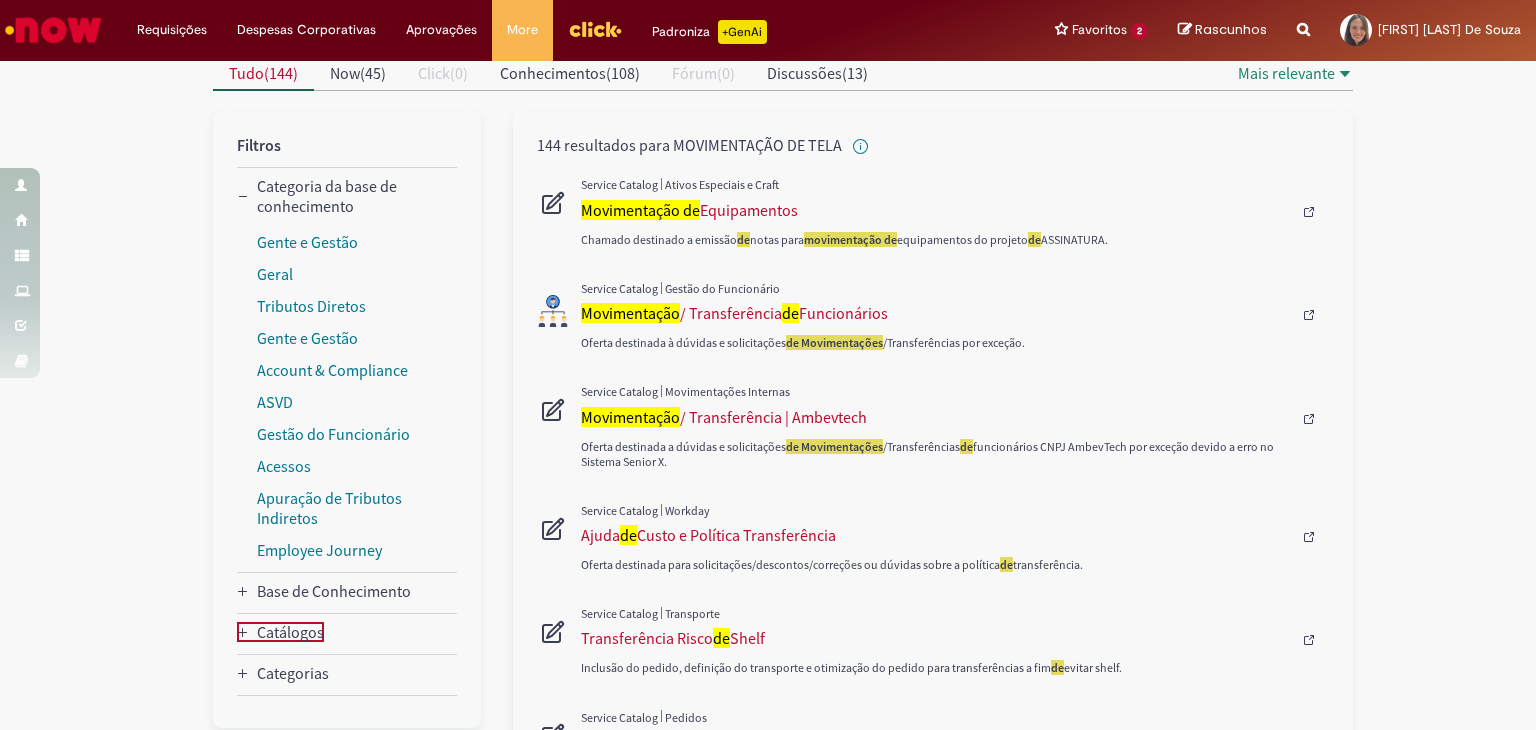 click on "Catálogos" at bounding box center (290, 632) 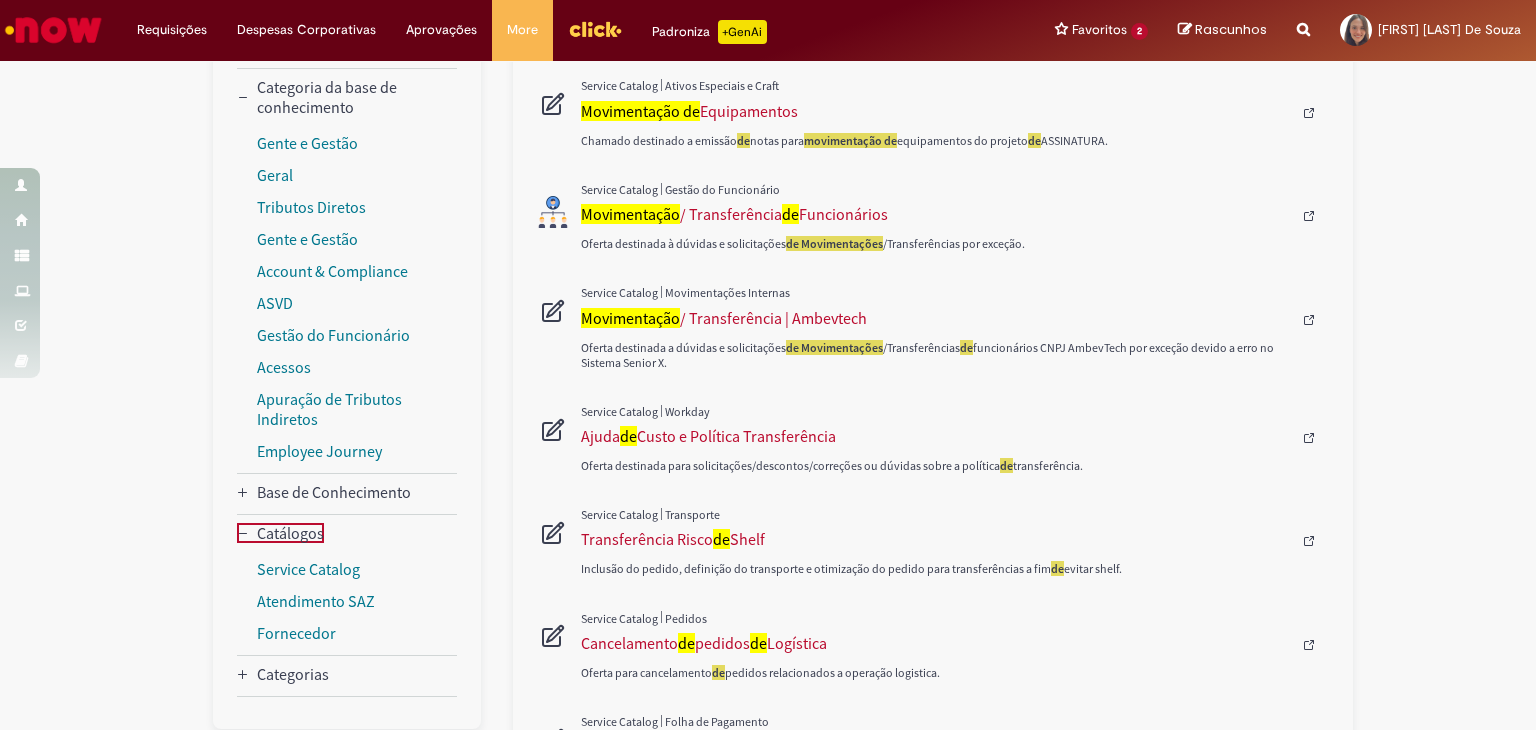 scroll, scrollTop: 400, scrollLeft: 0, axis: vertical 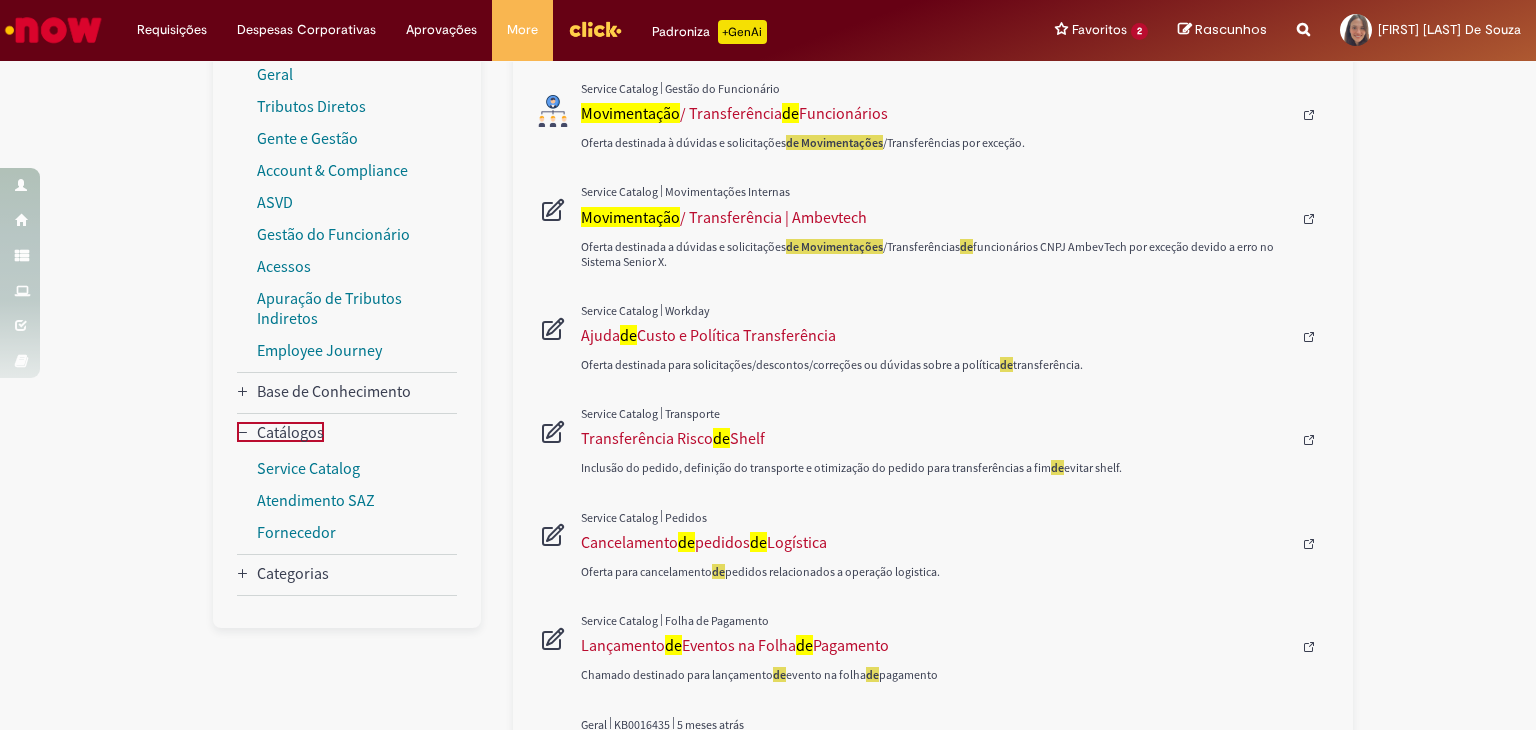 click on "Categorias" at bounding box center (293, 573) 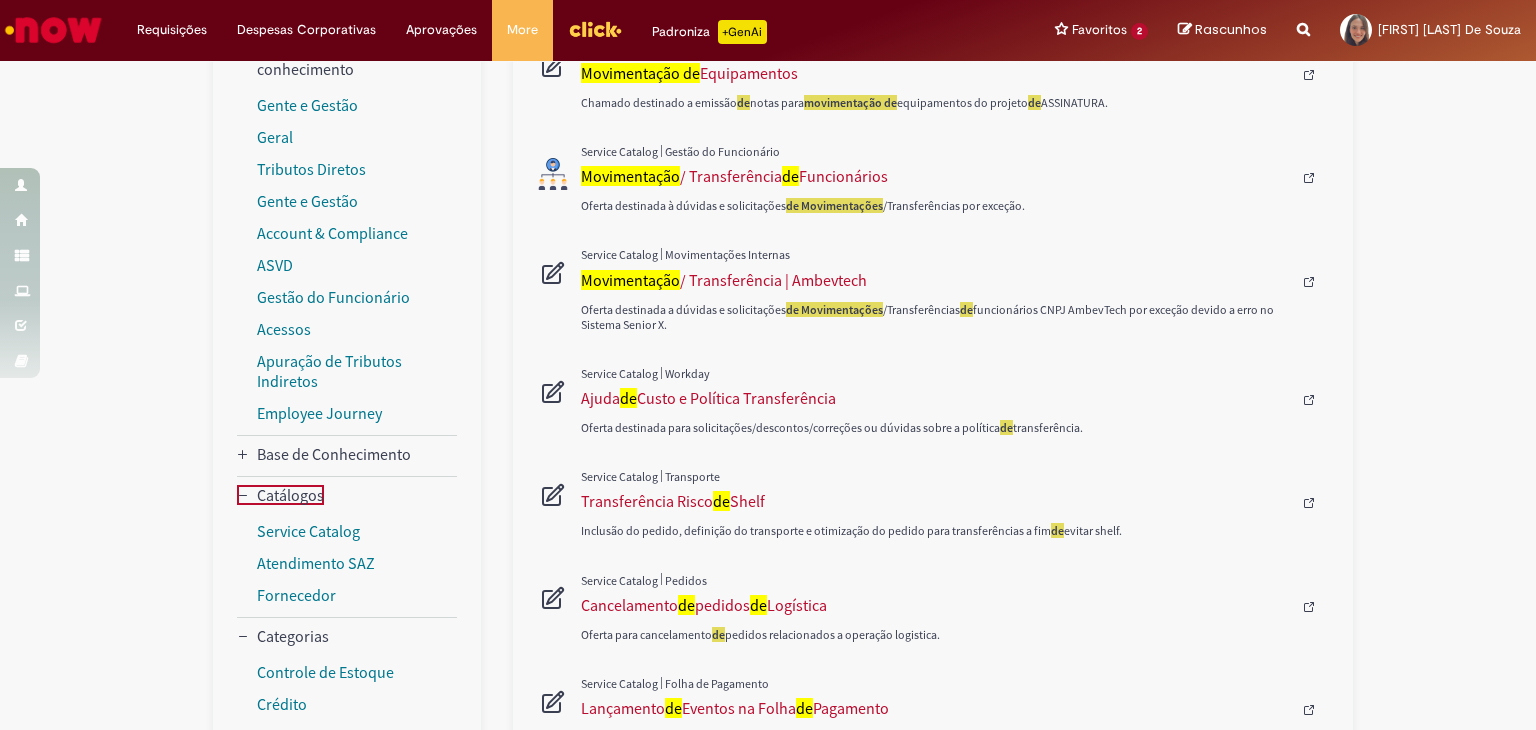 scroll, scrollTop: 300, scrollLeft: 0, axis: vertical 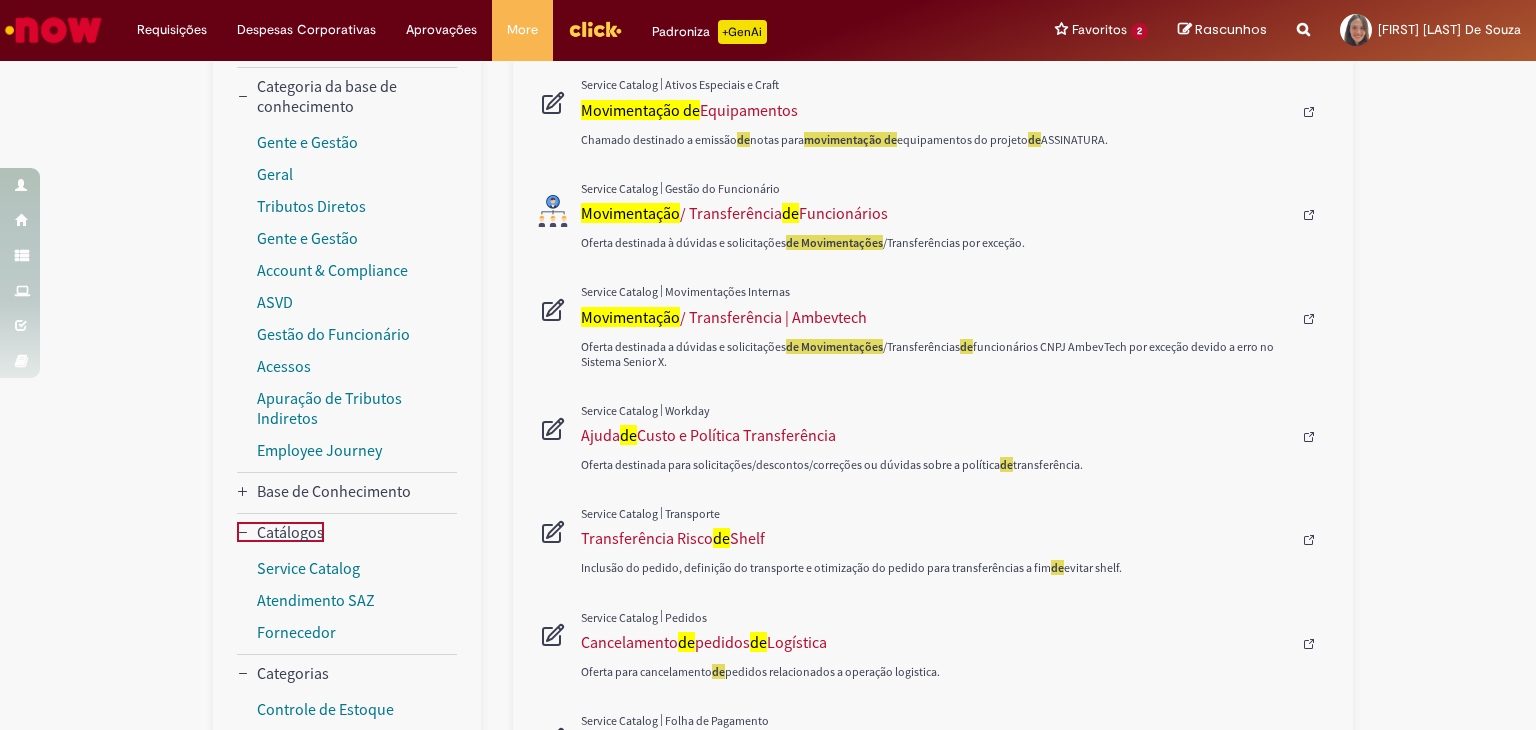 click on "Base de Conhecimento" at bounding box center (334, 491) 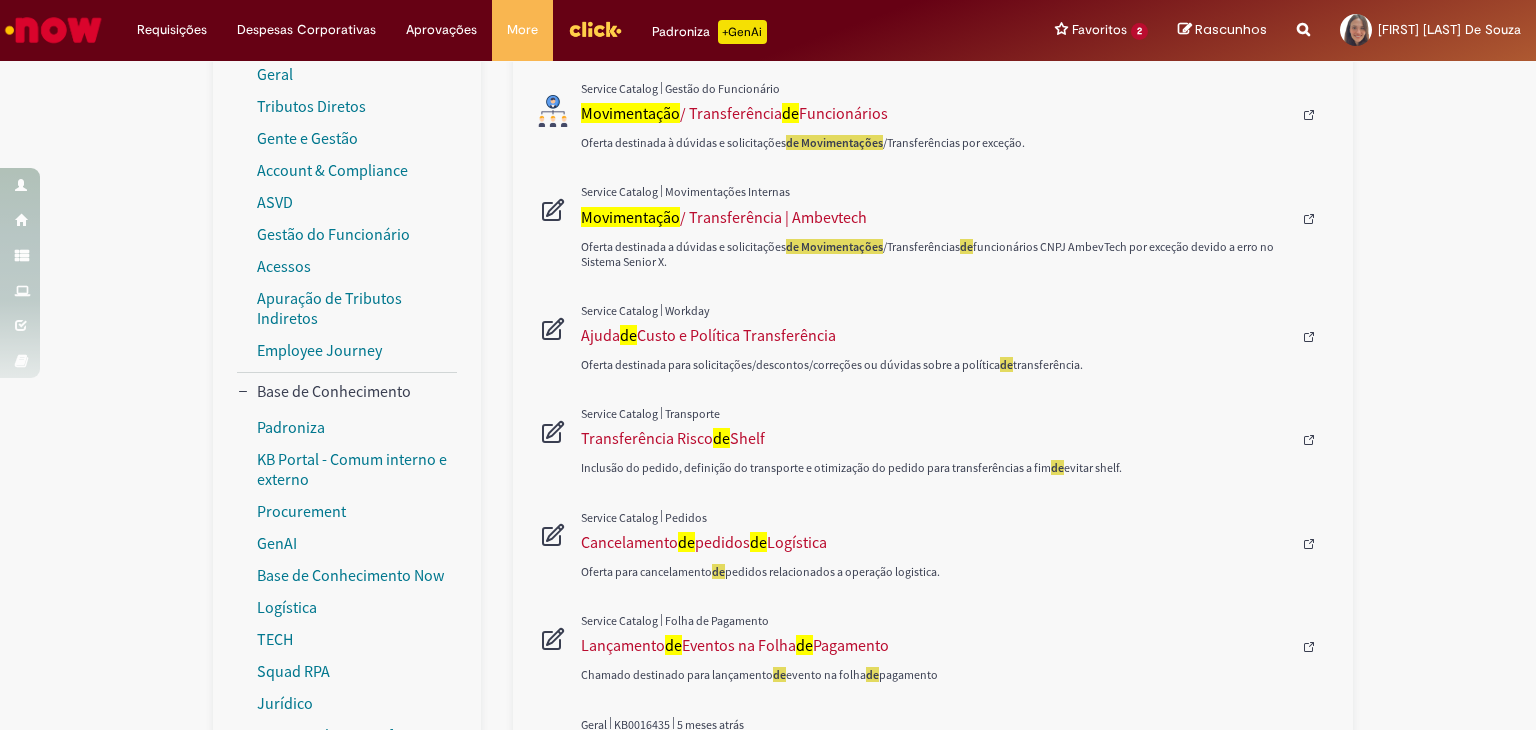 scroll, scrollTop: 500, scrollLeft: 0, axis: vertical 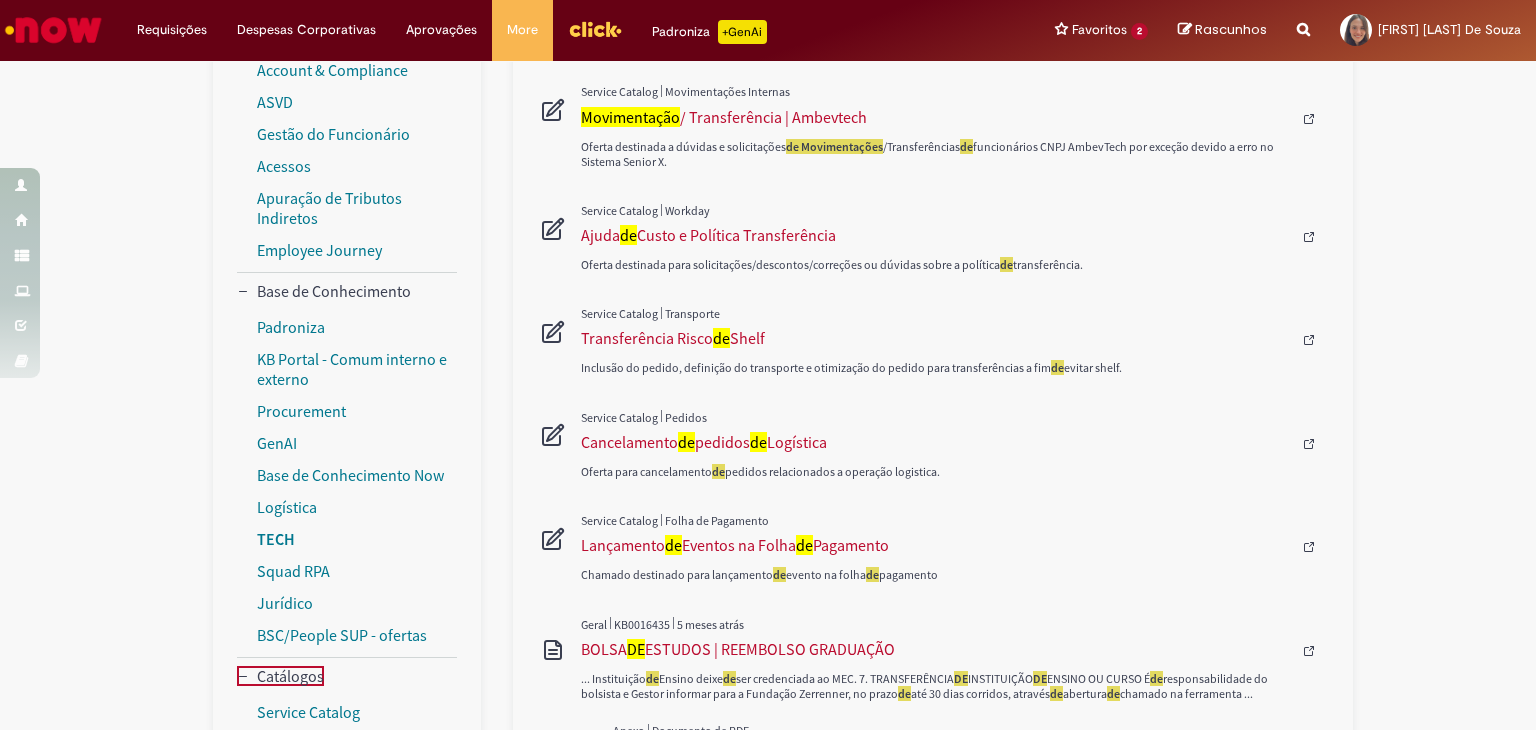 click on "TECH" at bounding box center [276, 539] 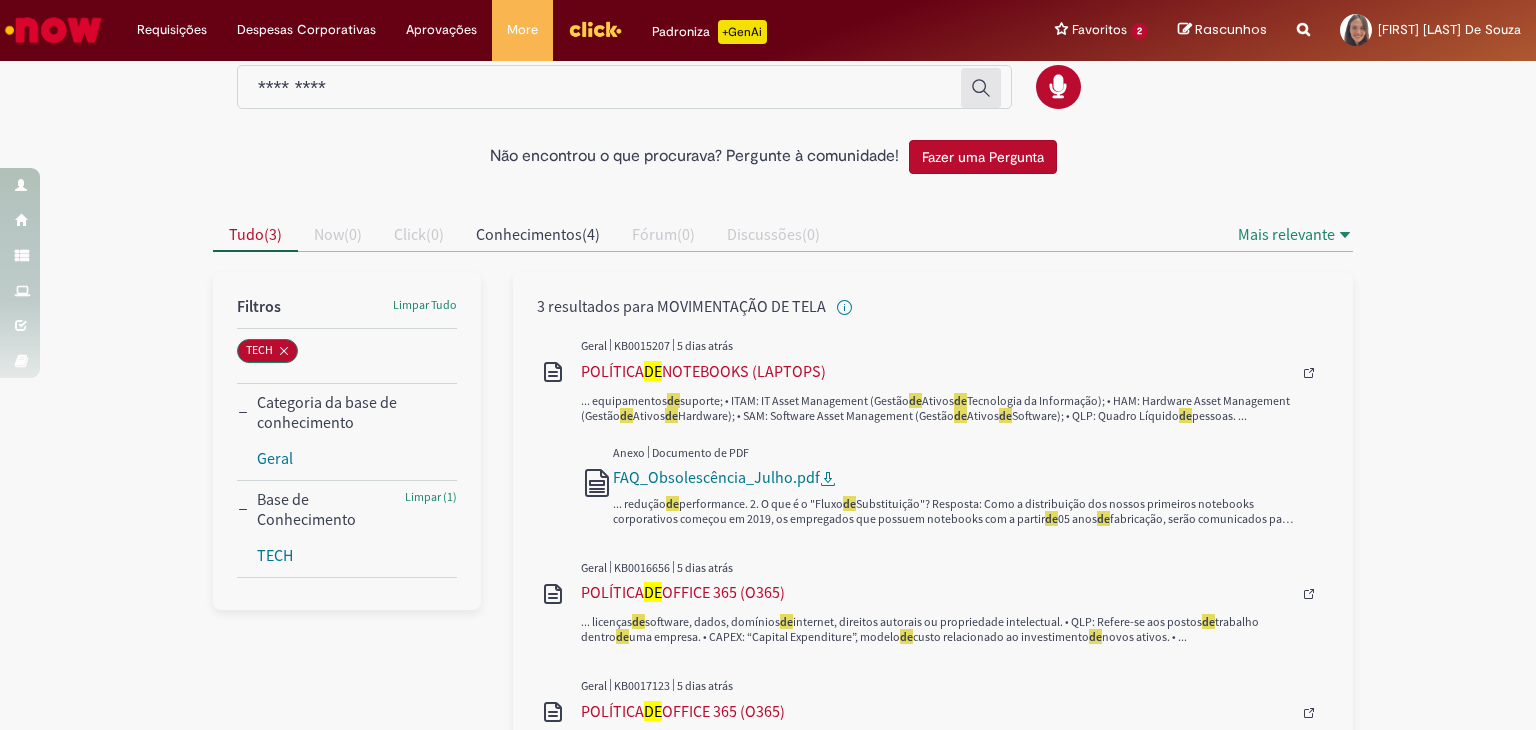 scroll, scrollTop: 172, scrollLeft: 0, axis: vertical 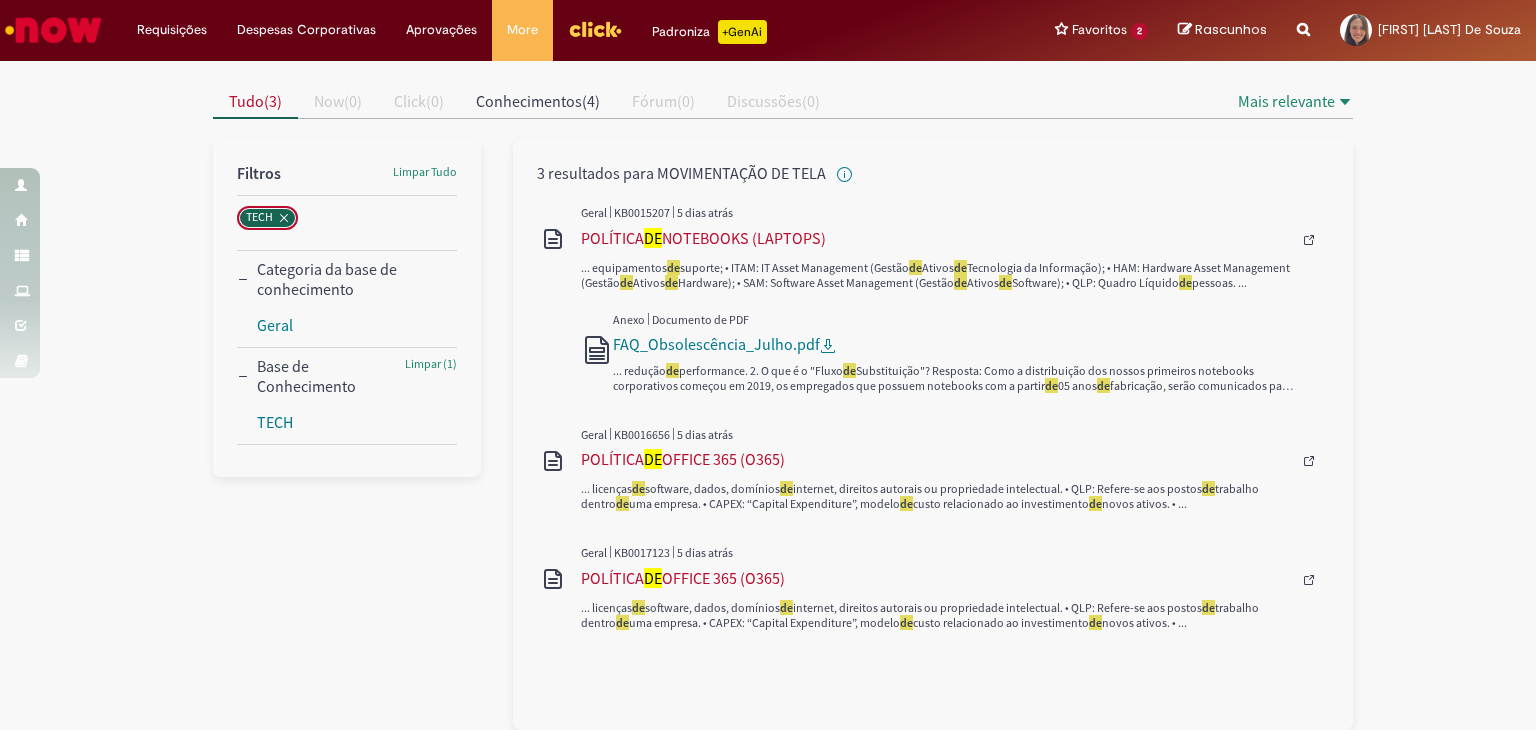 click on "TECH" at bounding box center (267, 218) 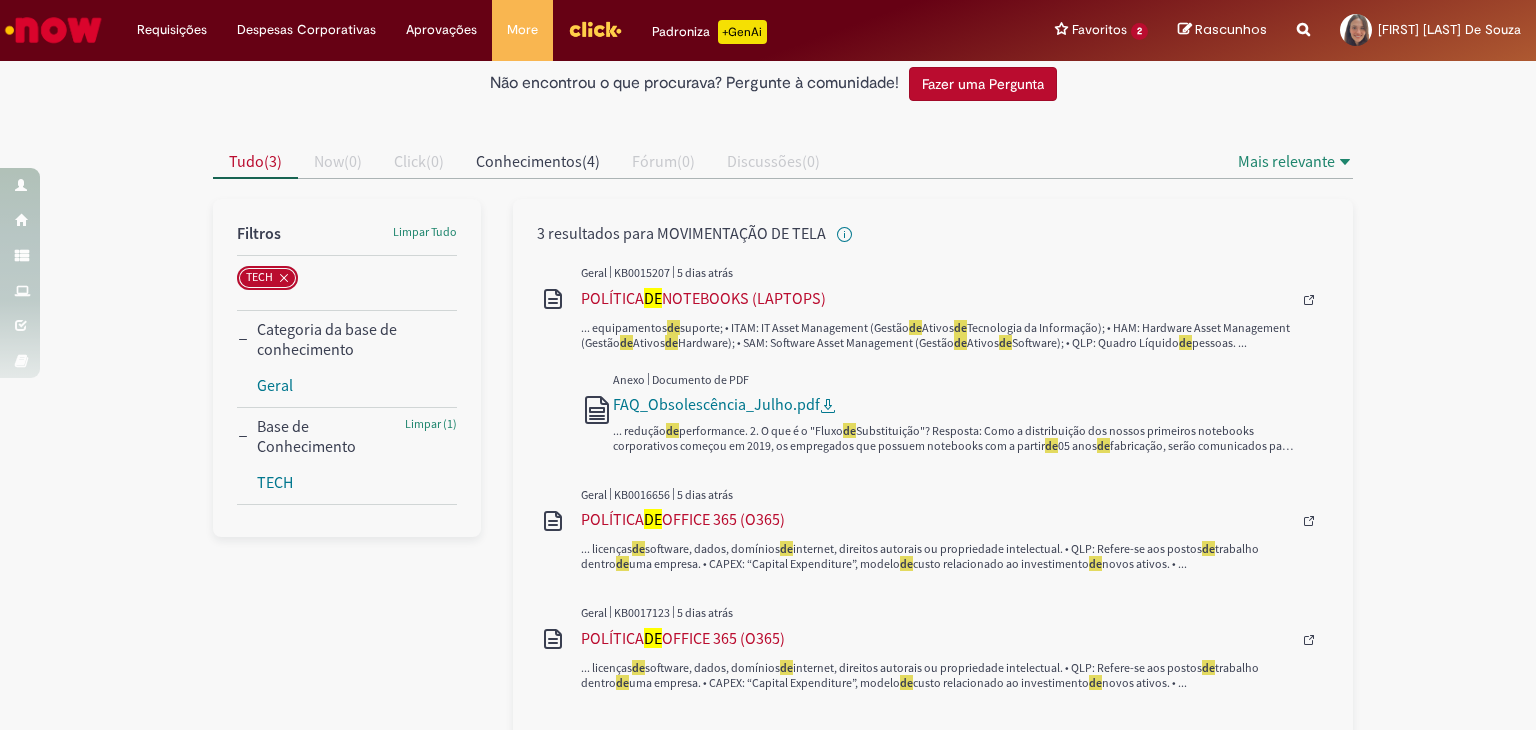 scroll, scrollTop: 0, scrollLeft: 0, axis: both 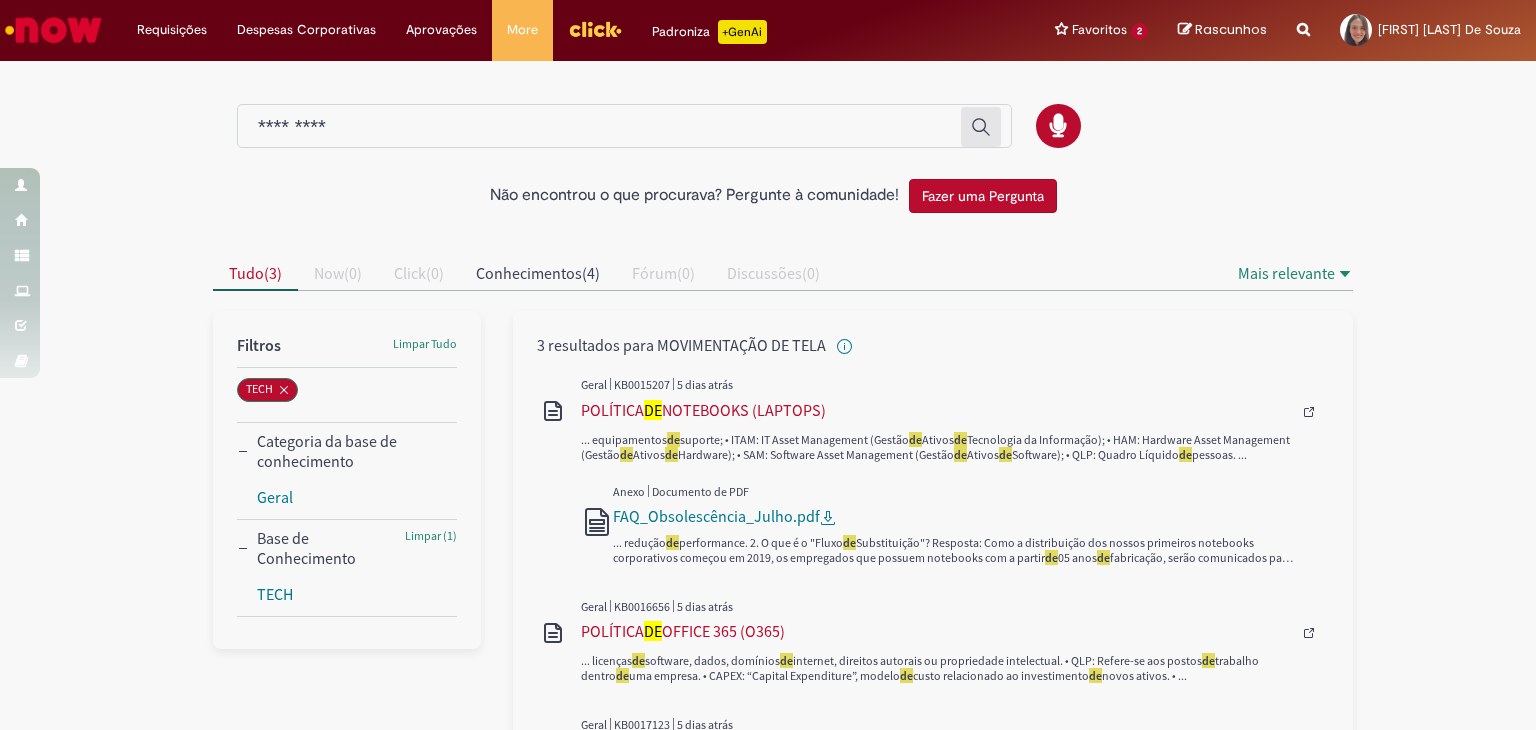 click at bounding box center [624, 126] 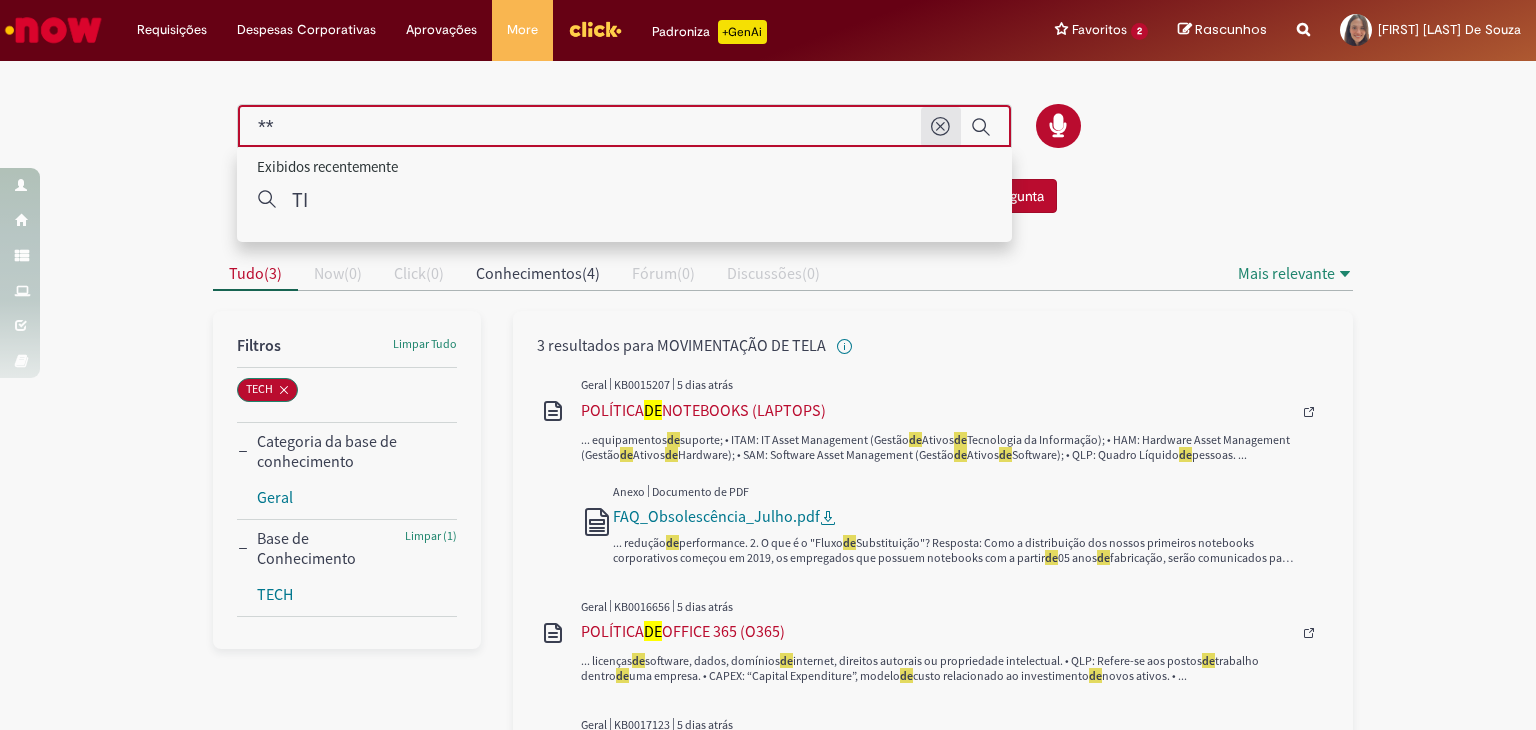type on "**" 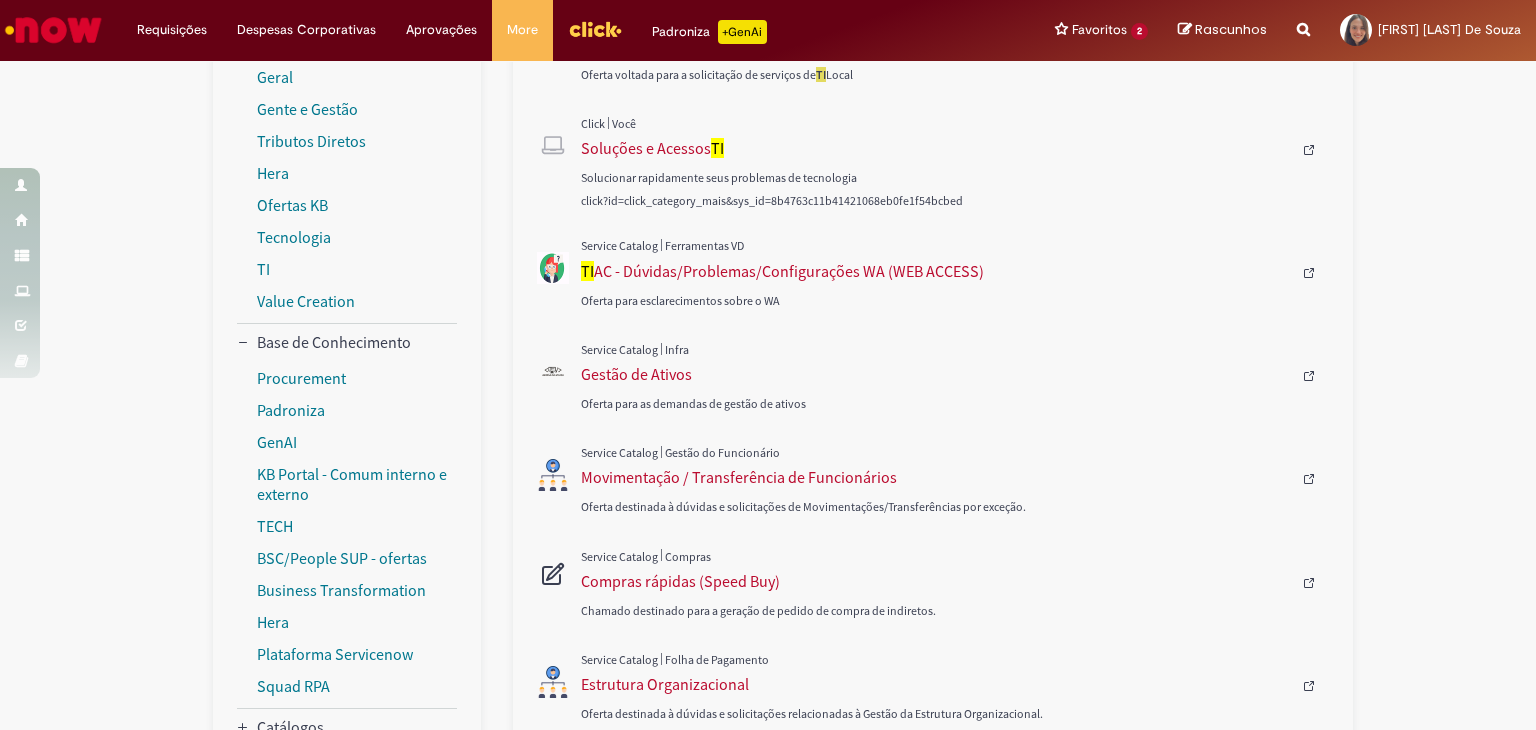 scroll, scrollTop: 400, scrollLeft: 0, axis: vertical 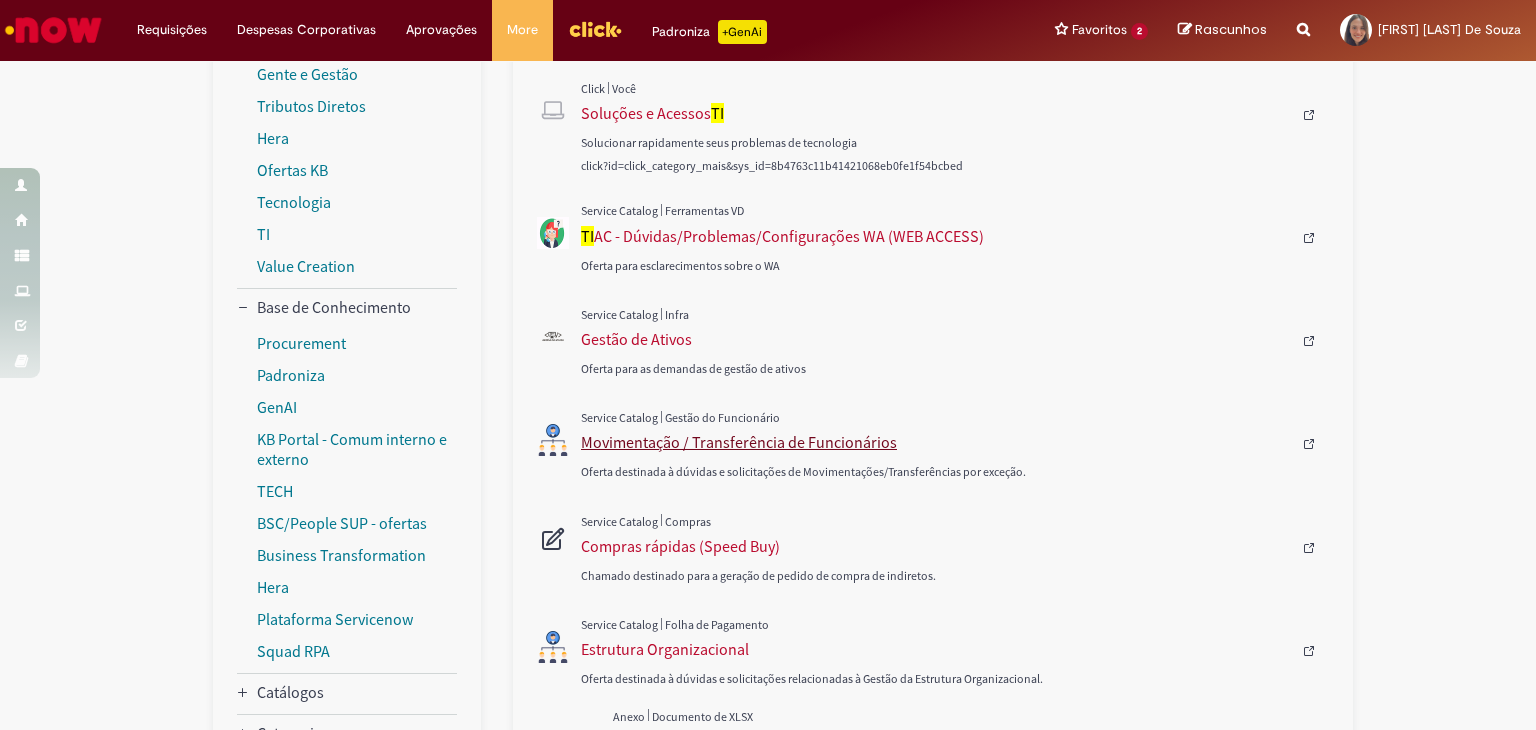 click on "Movimentação / Transferência de Funcionários" at bounding box center (936, 442) 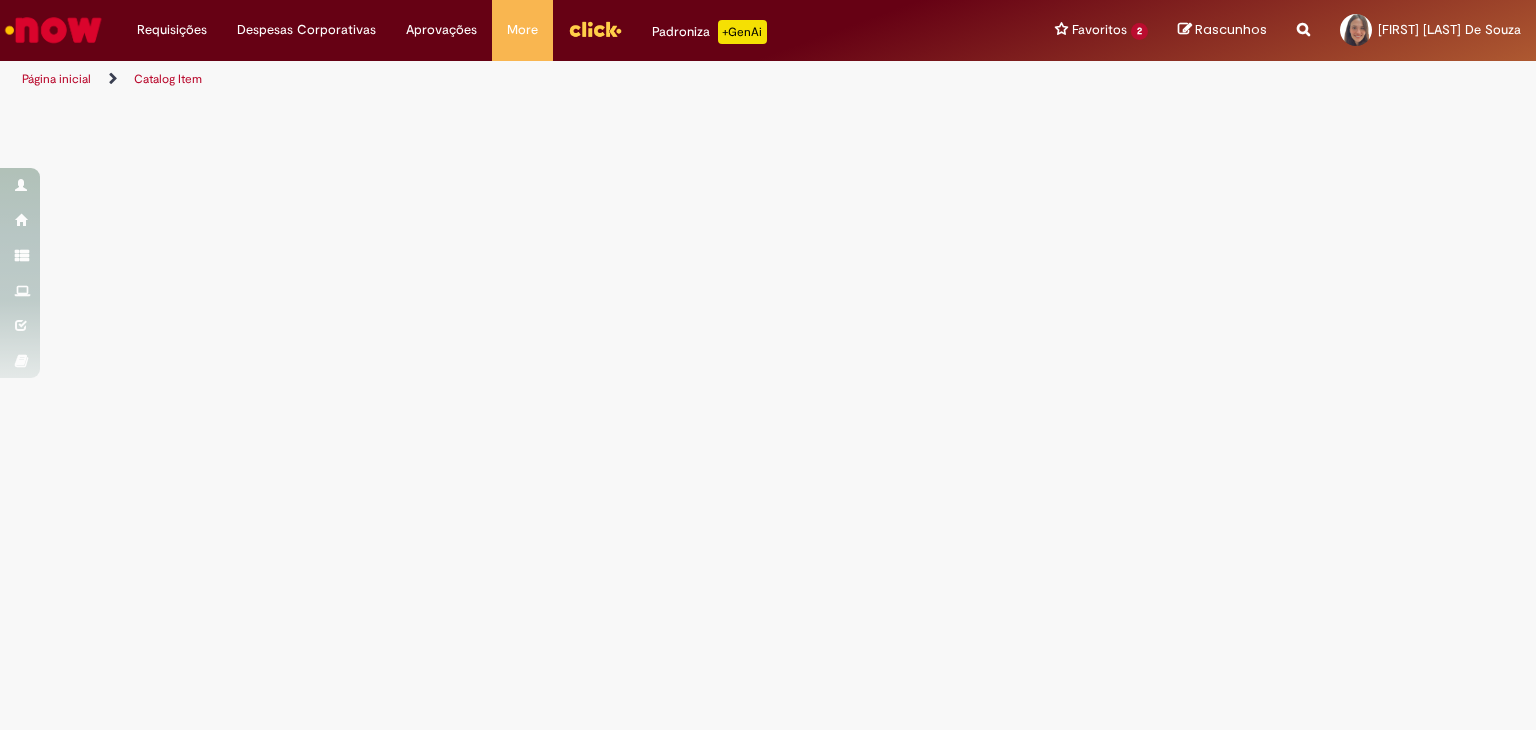 scroll, scrollTop: 0, scrollLeft: 0, axis: both 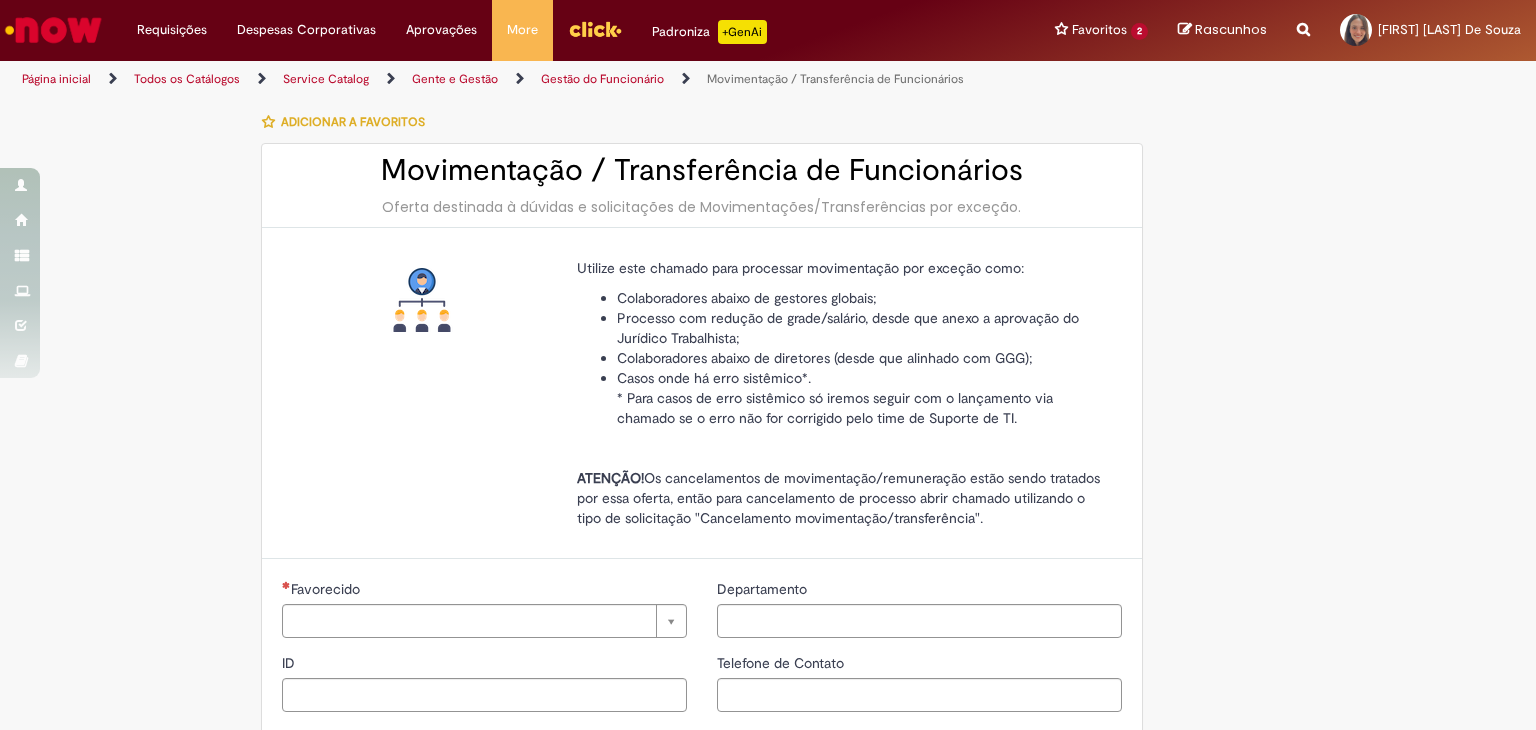 type on "********" 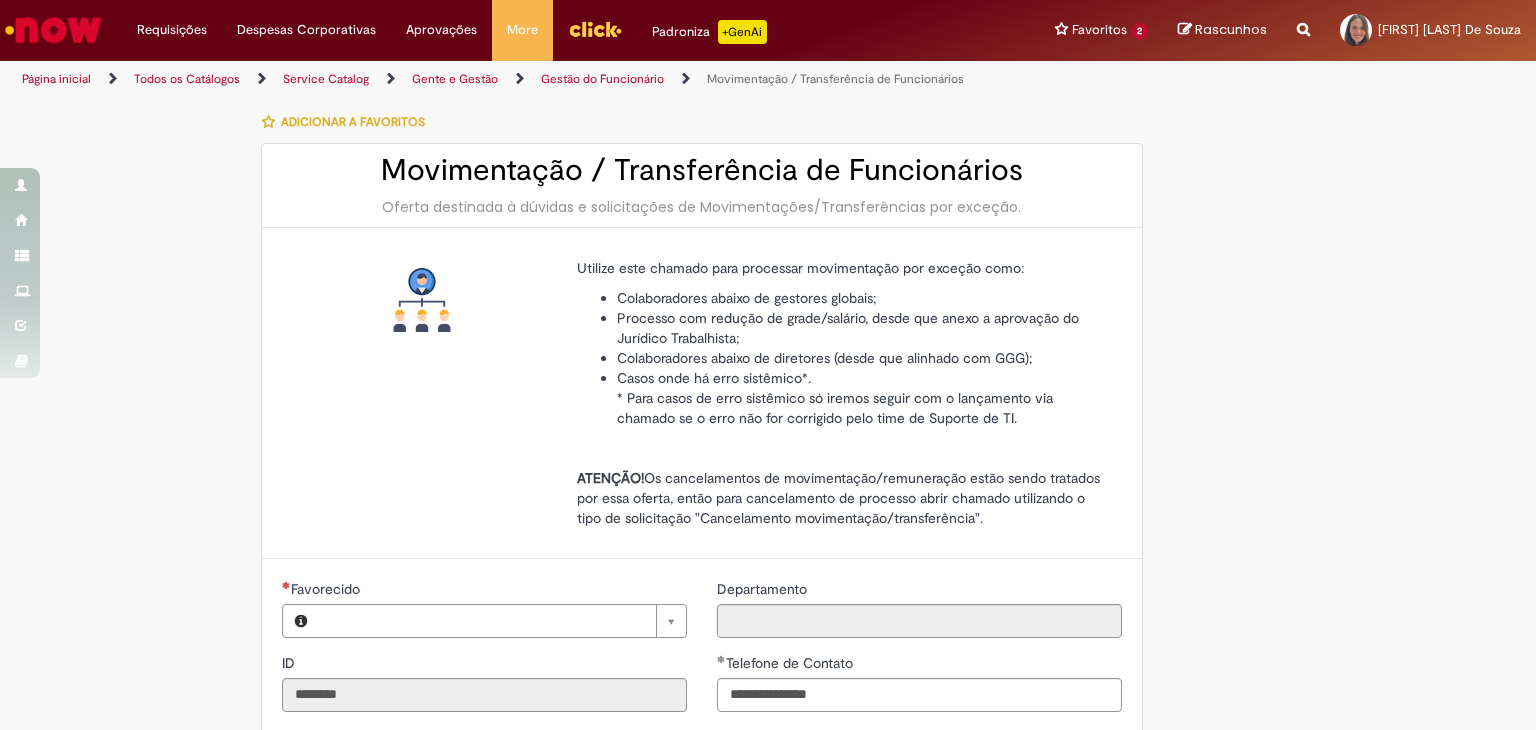 type on "**********" 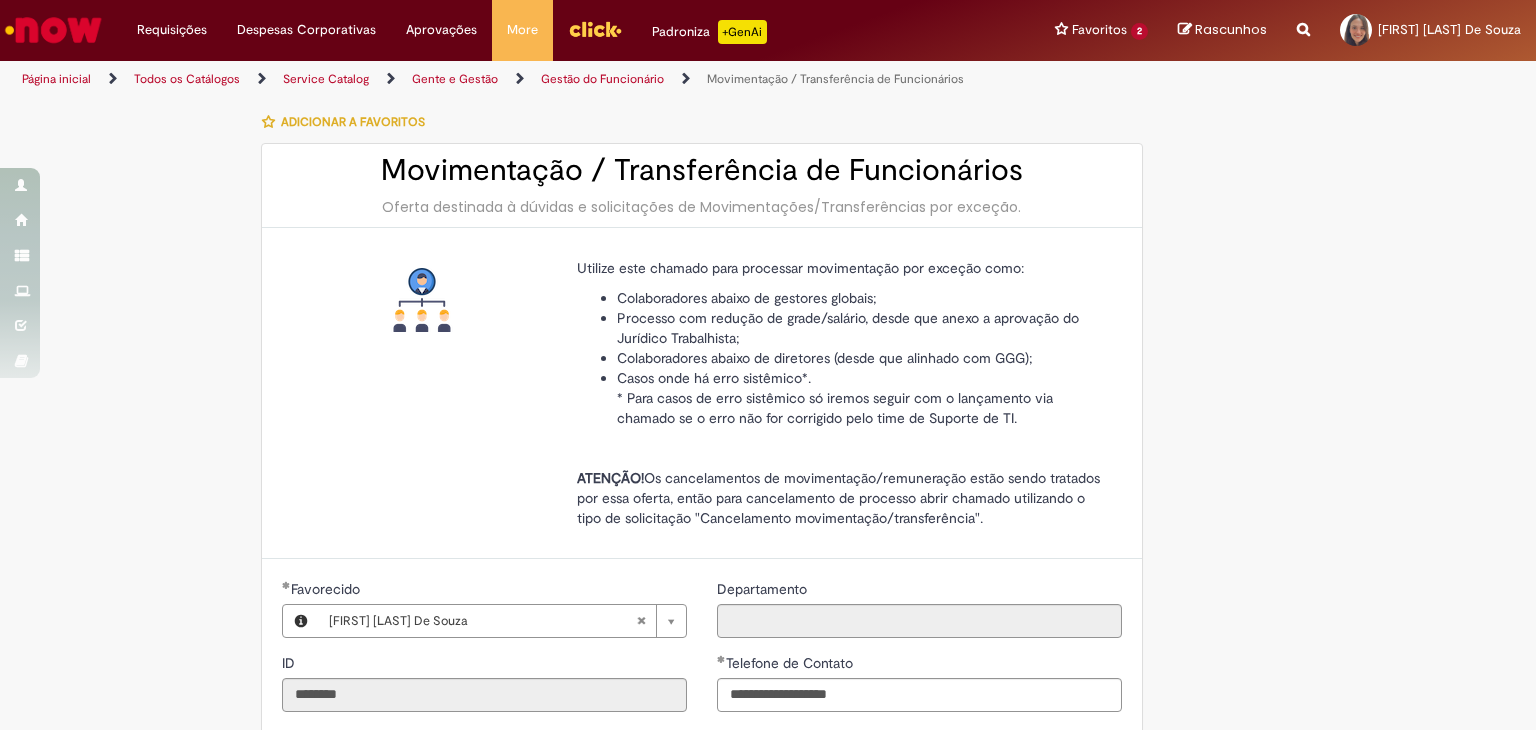 type on "**********" 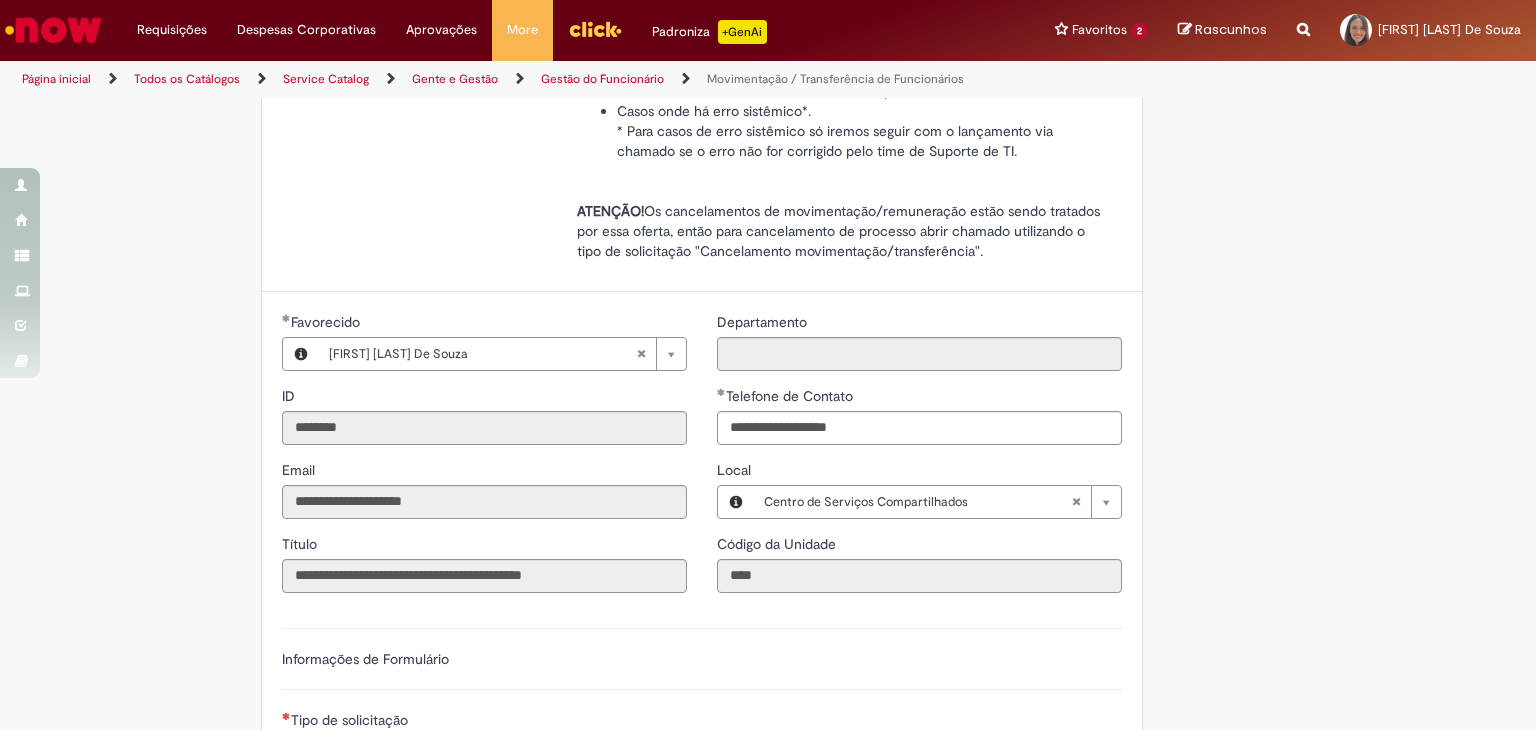scroll, scrollTop: 0, scrollLeft: 0, axis: both 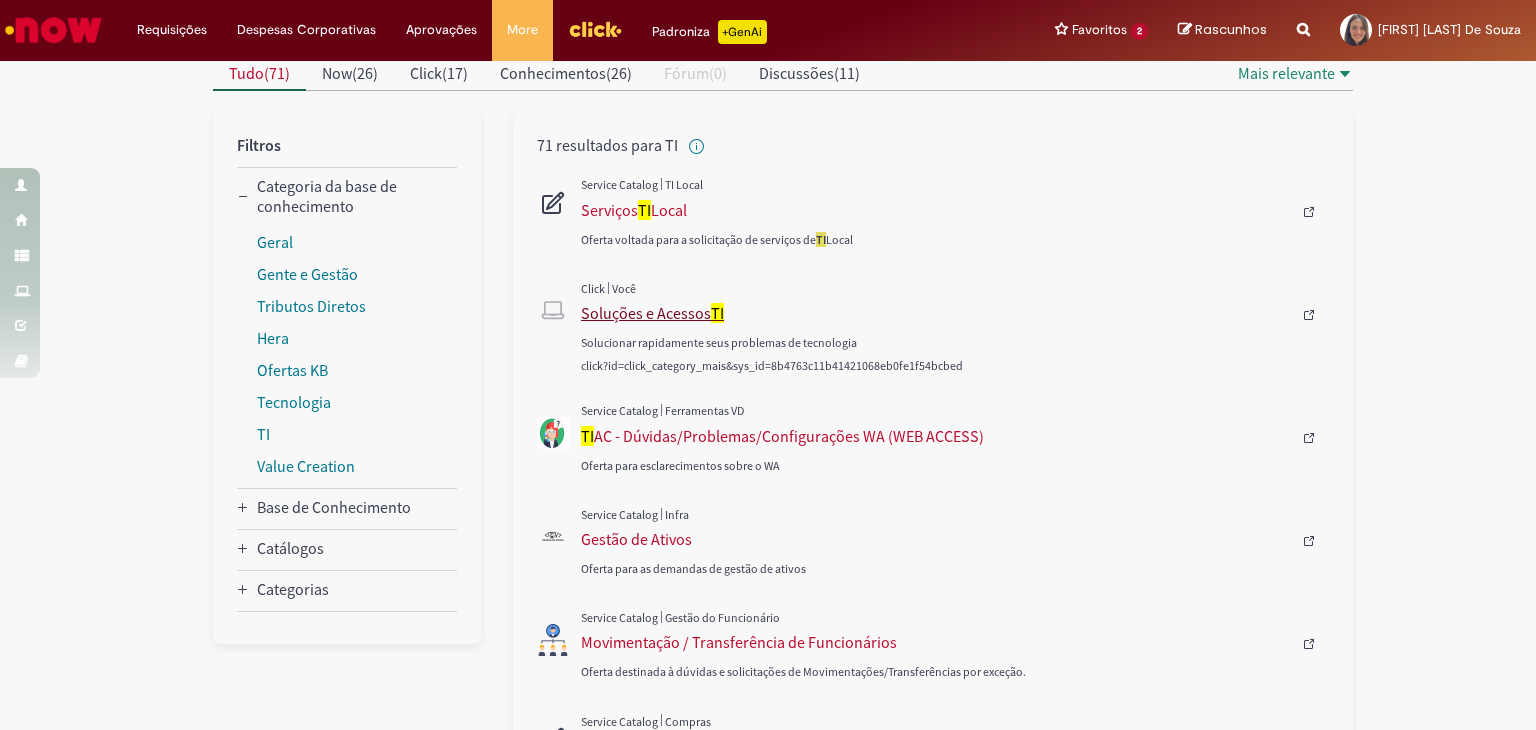 click on "Soluções e Acessos  TI" at bounding box center [936, 313] 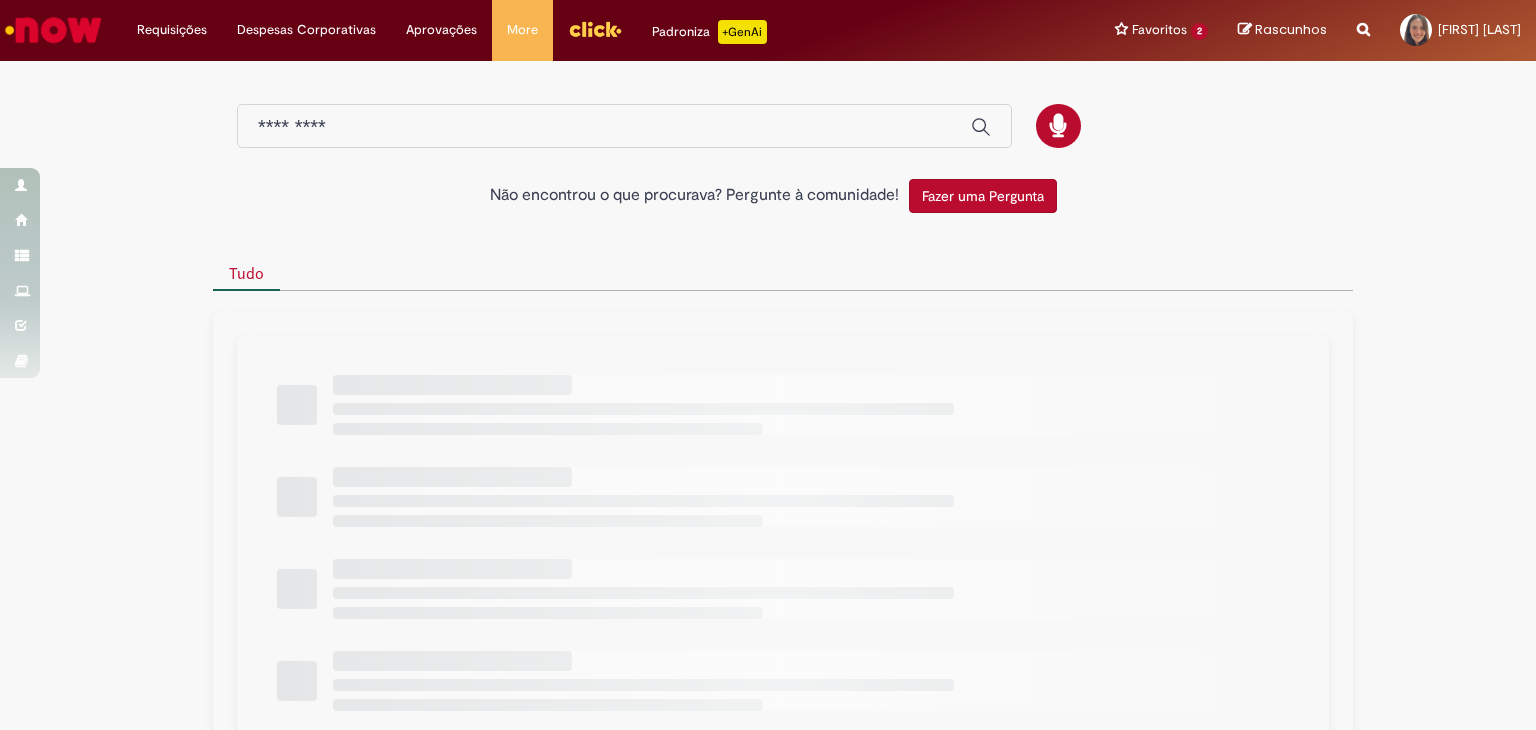 type on "**" 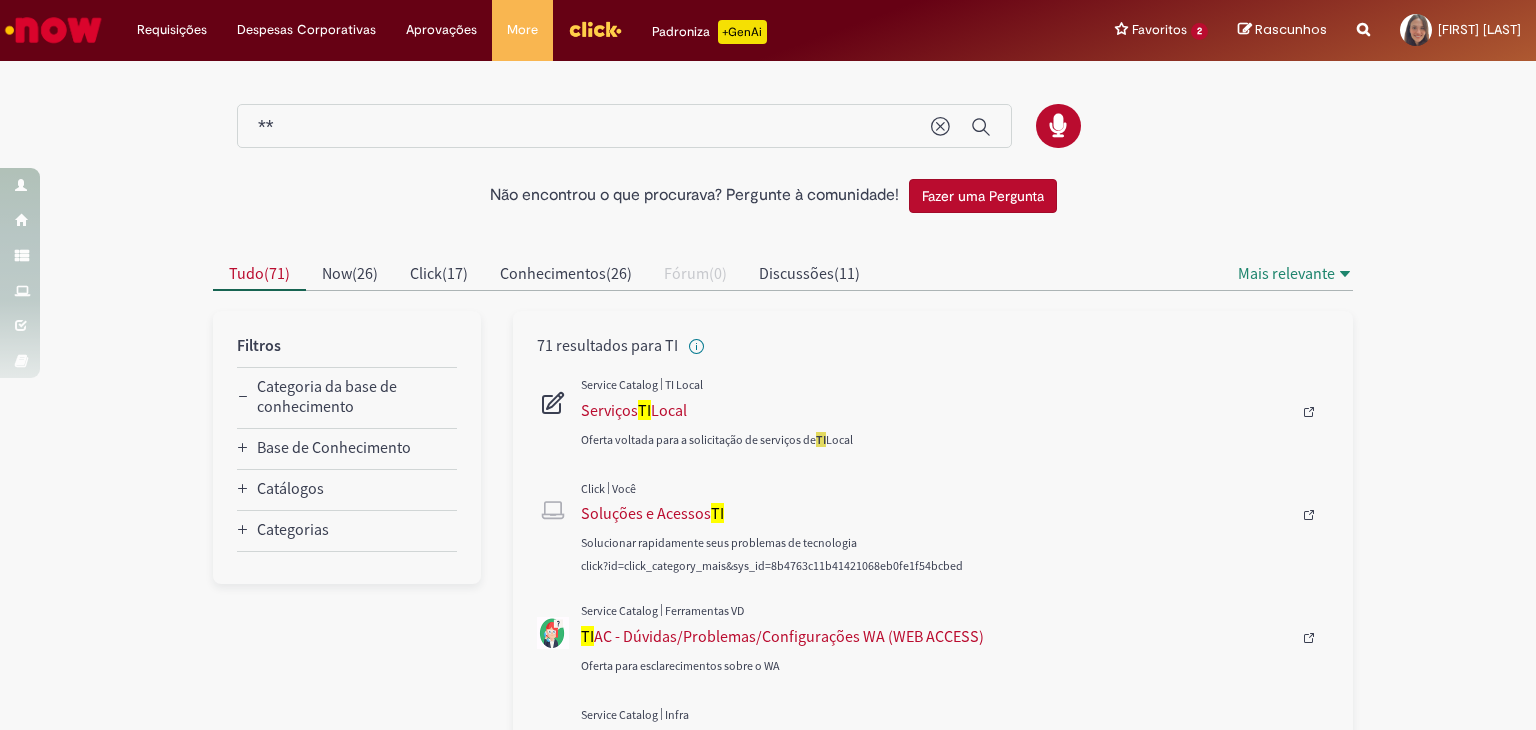 scroll, scrollTop: 0, scrollLeft: 0, axis: both 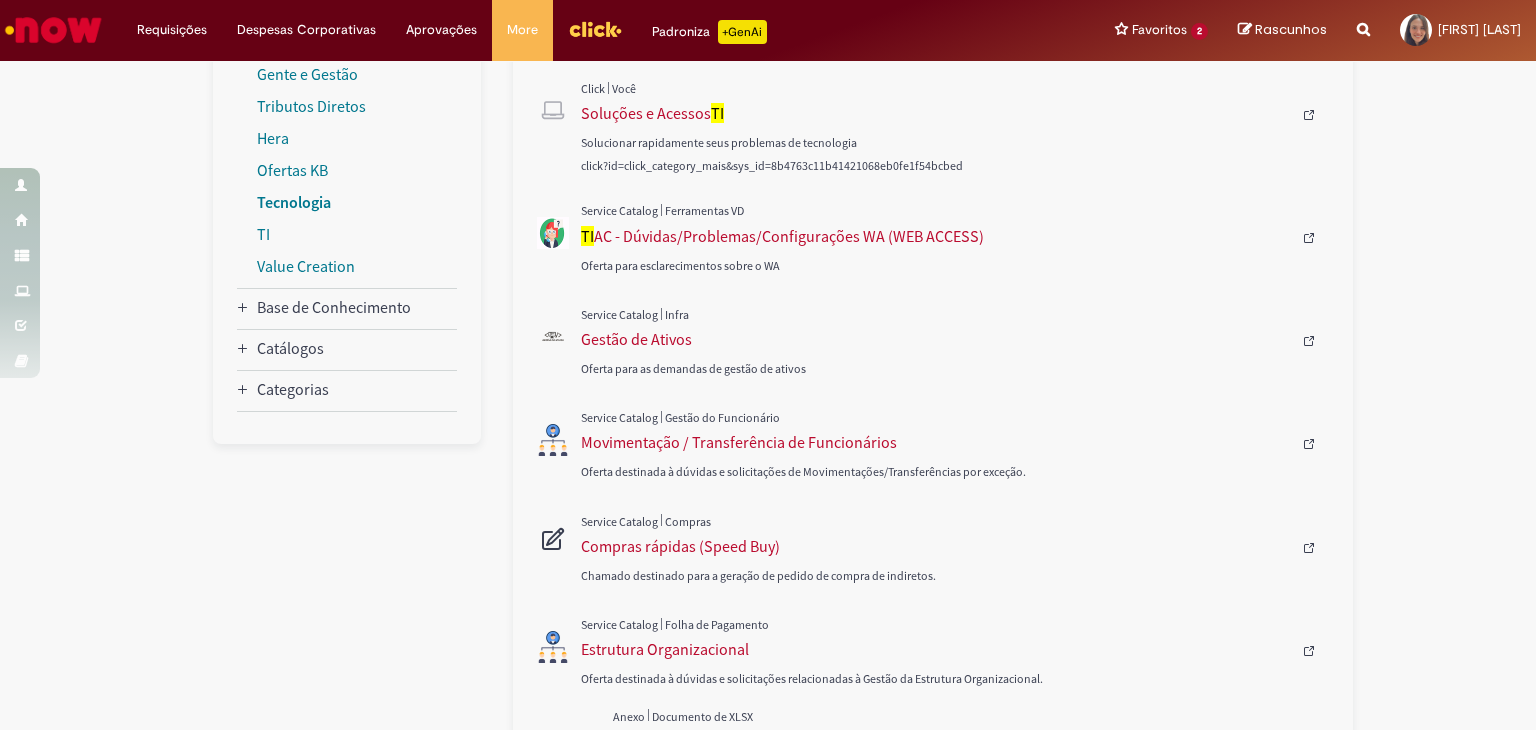 click on "Tecnologia" at bounding box center [294, 202] 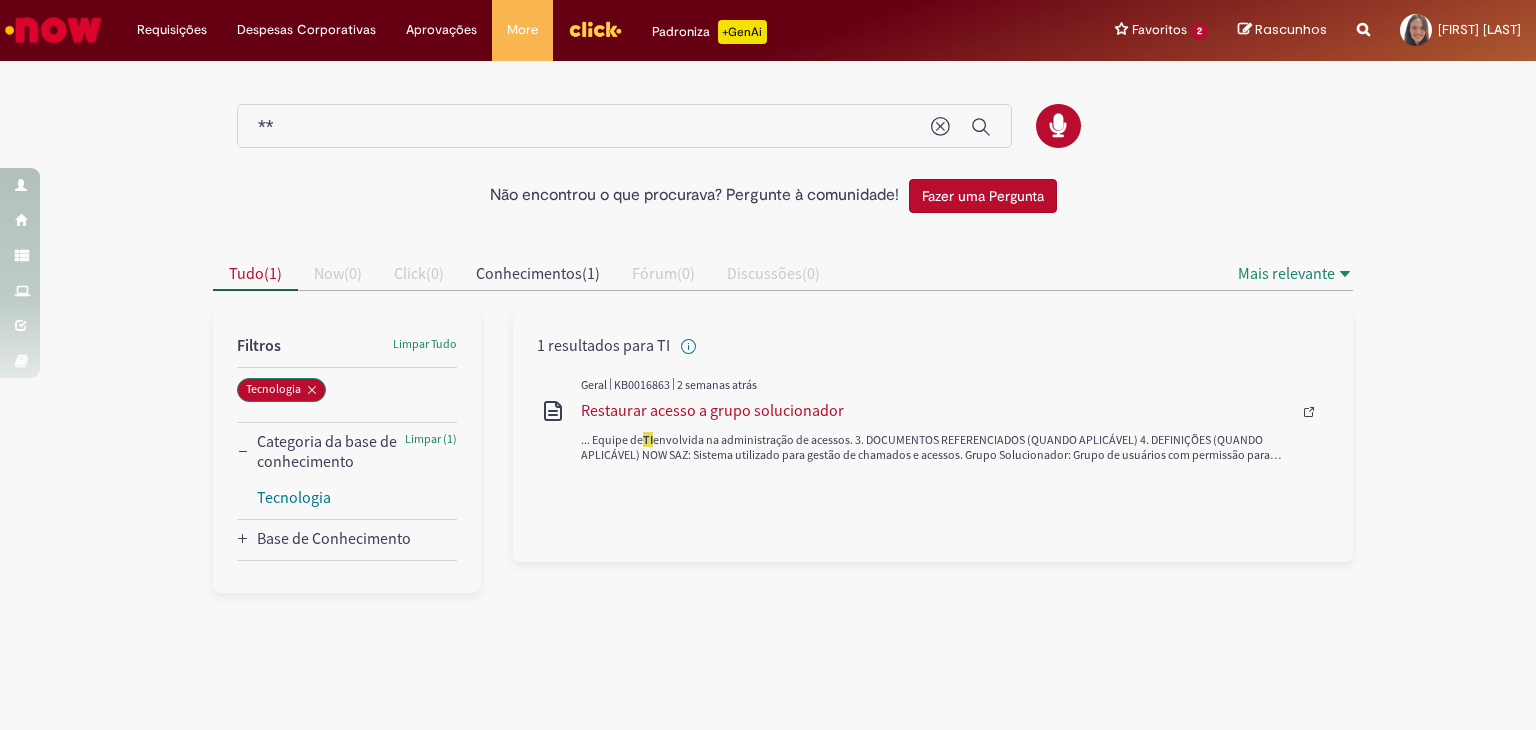 scroll, scrollTop: 0, scrollLeft: 0, axis: both 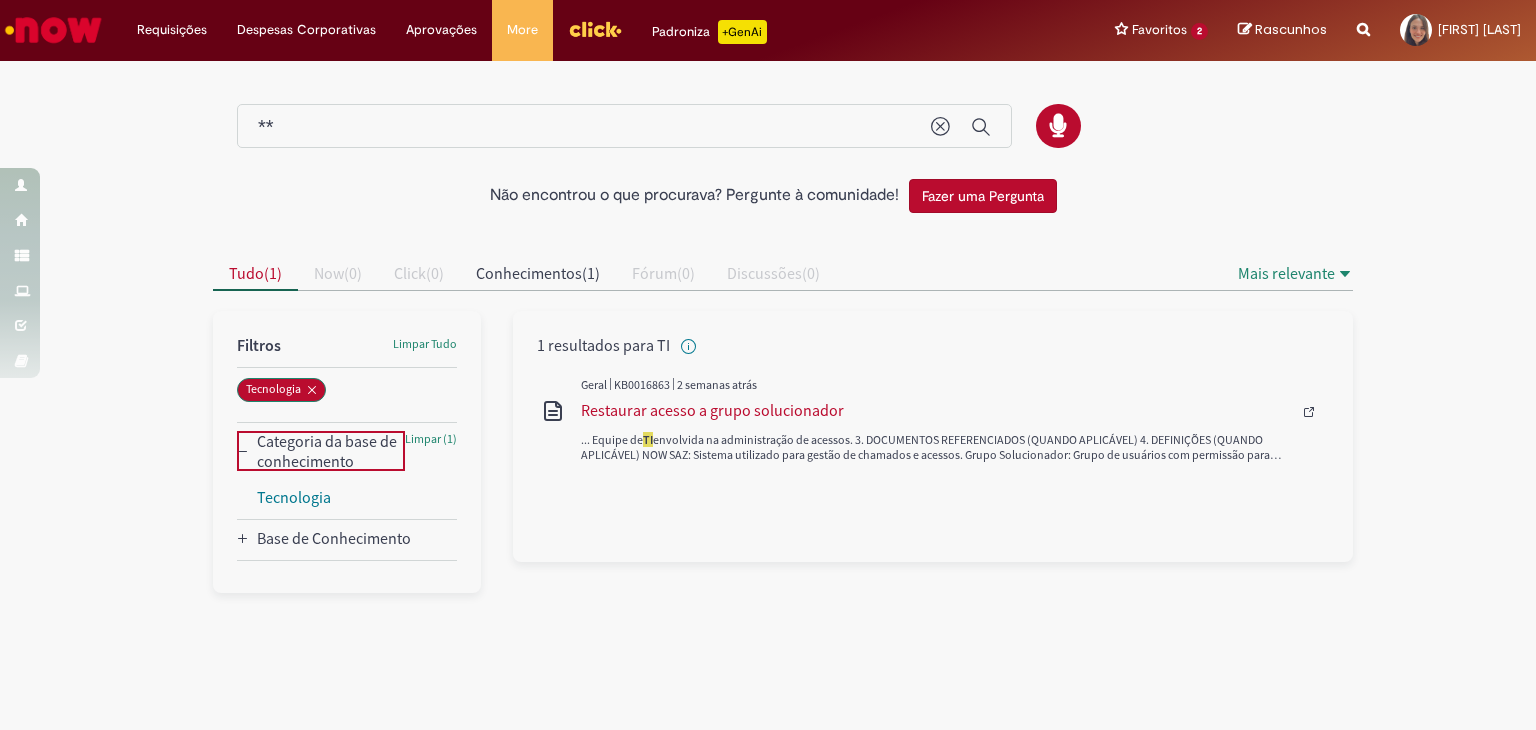 click on "Categoria da base de conhecimento" at bounding box center (321, 451) 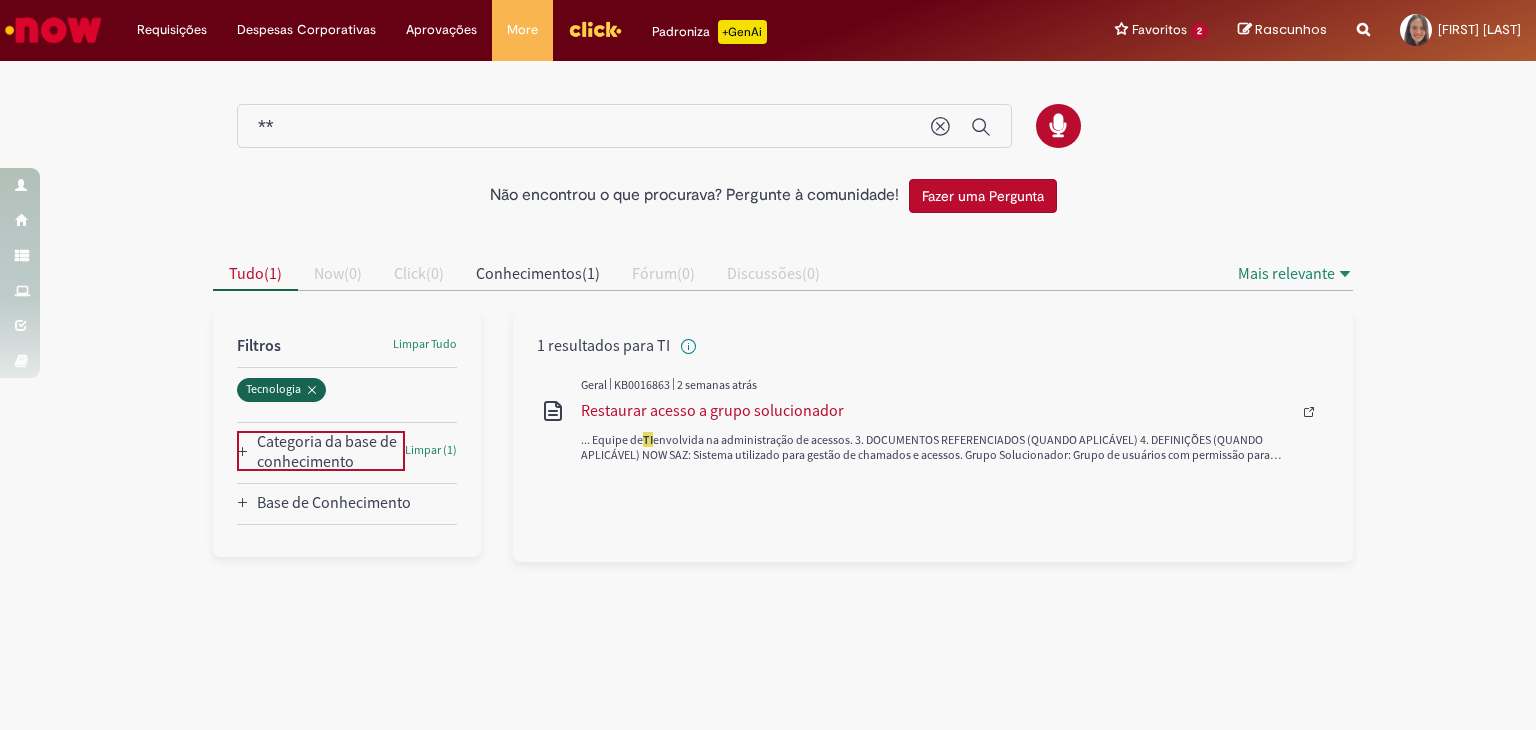 click 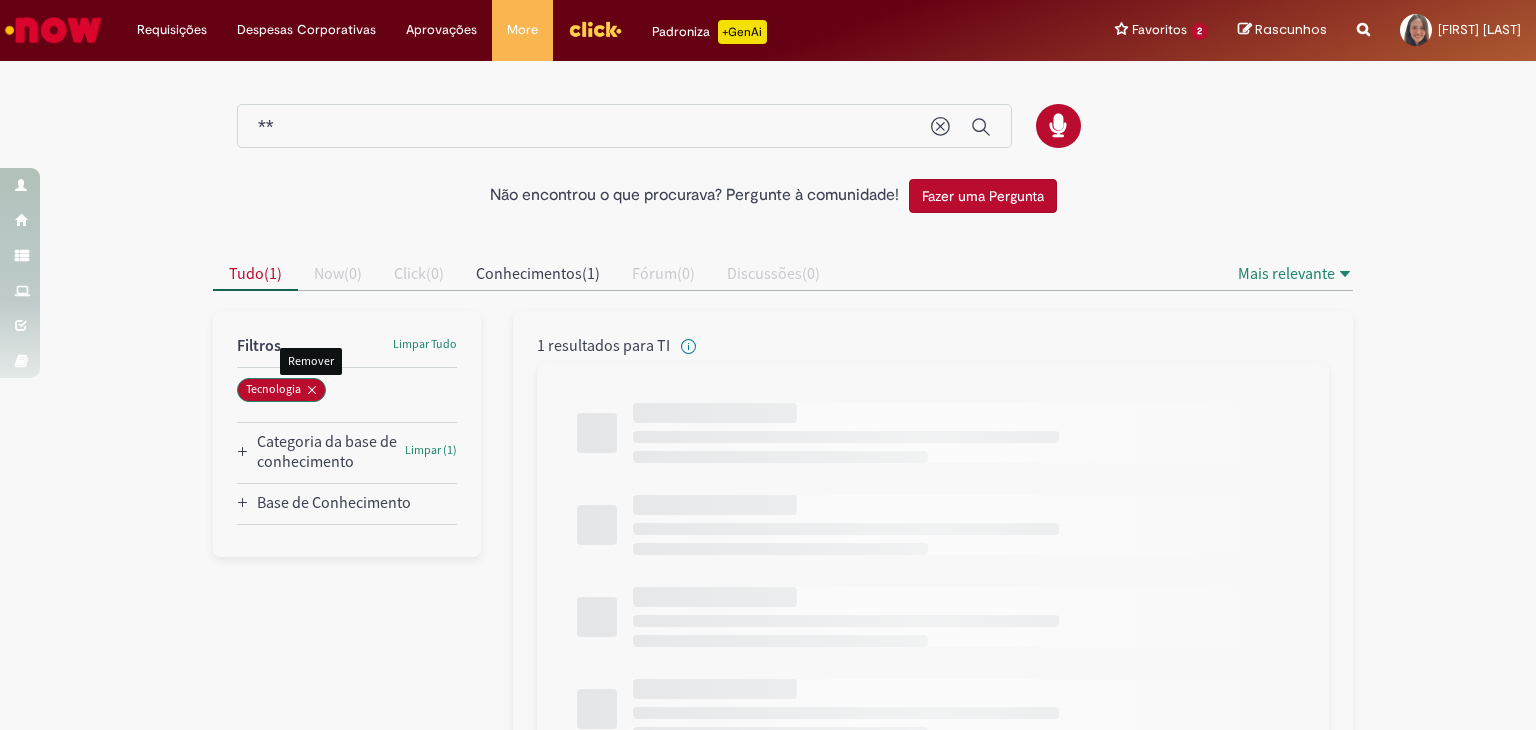 click on "Filtros" at bounding box center [259, 345] 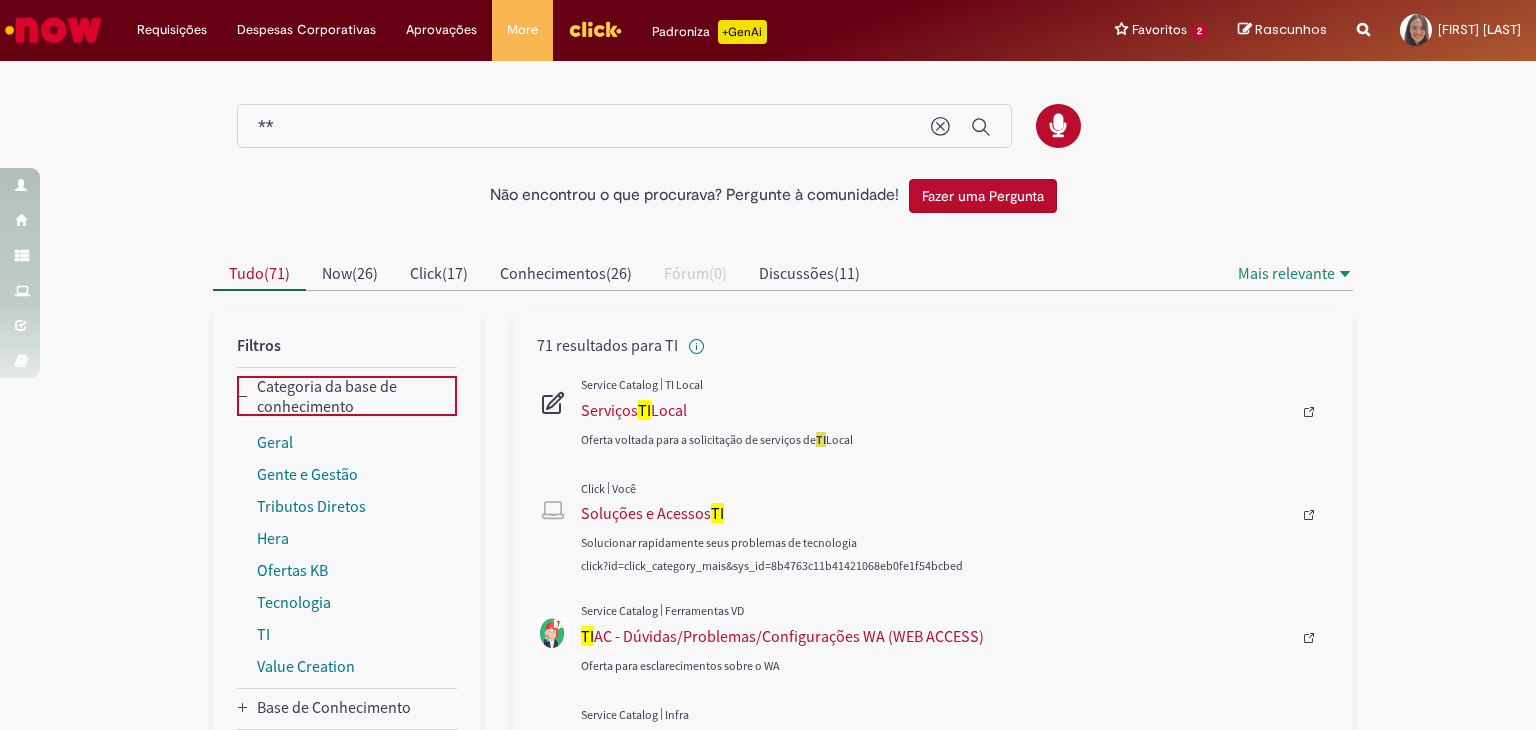 click 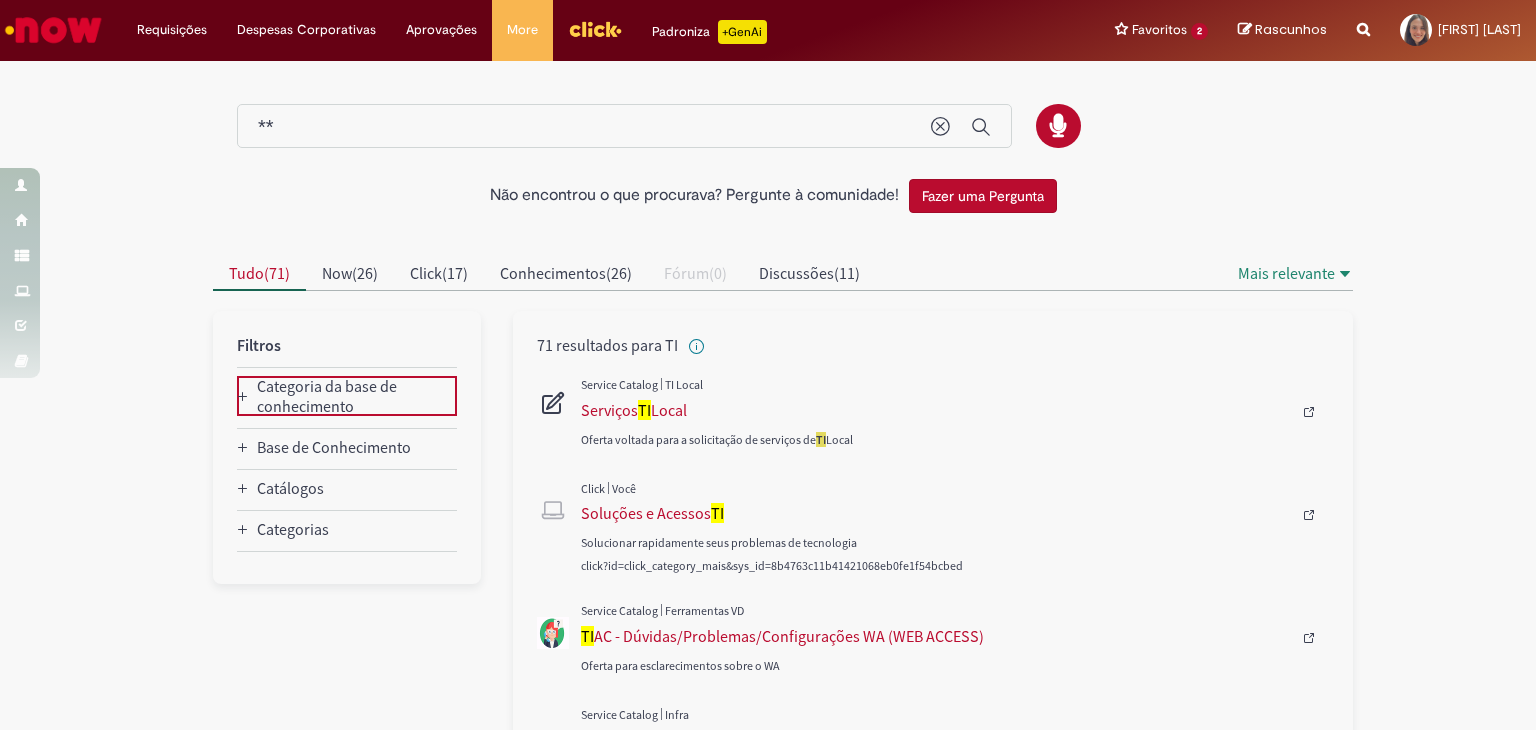click on "Catálogos" at bounding box center [290, 488] 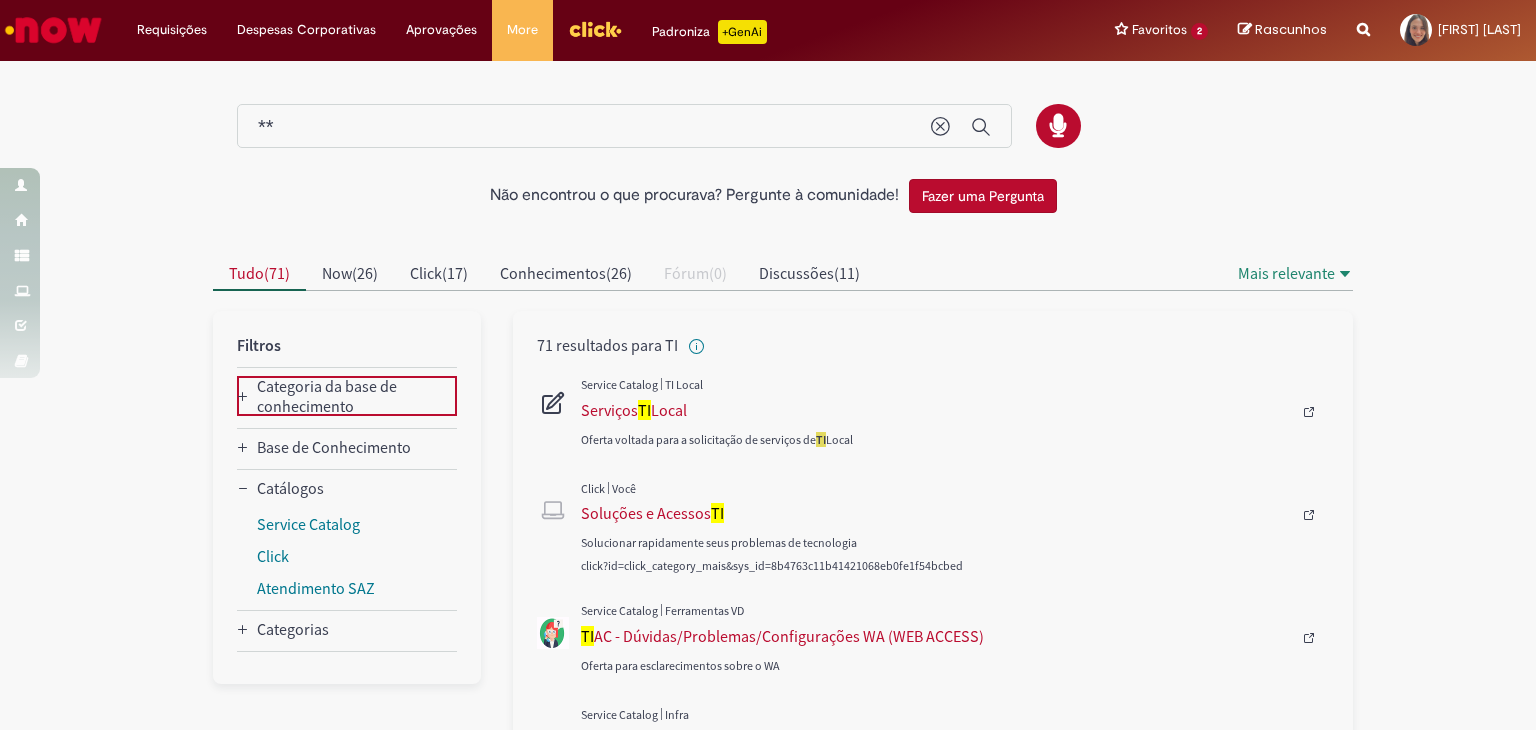 click on "Categorias" at bounding box center [293, 629] 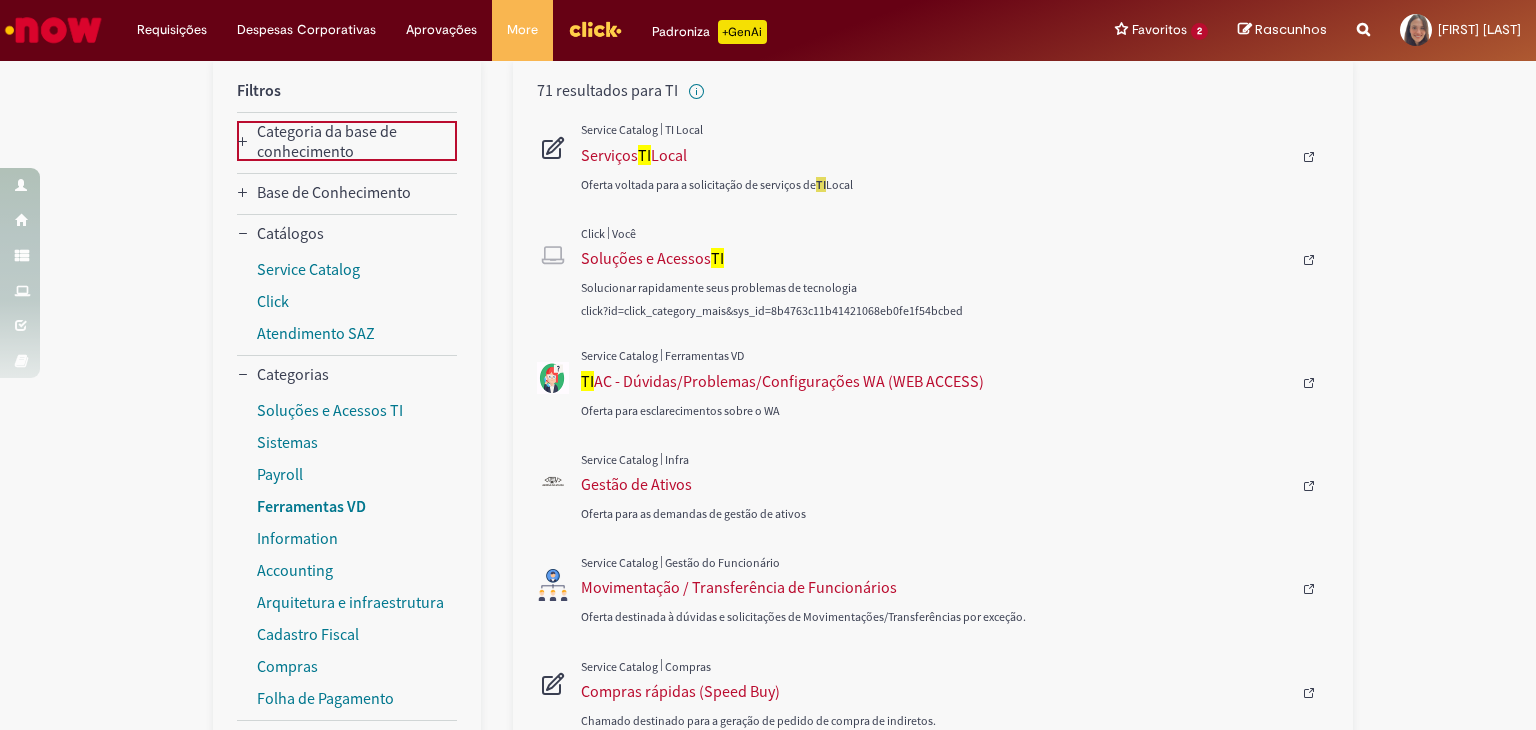 scroll, scrollTop: 300, scrollLeft: 0, axis: vertical 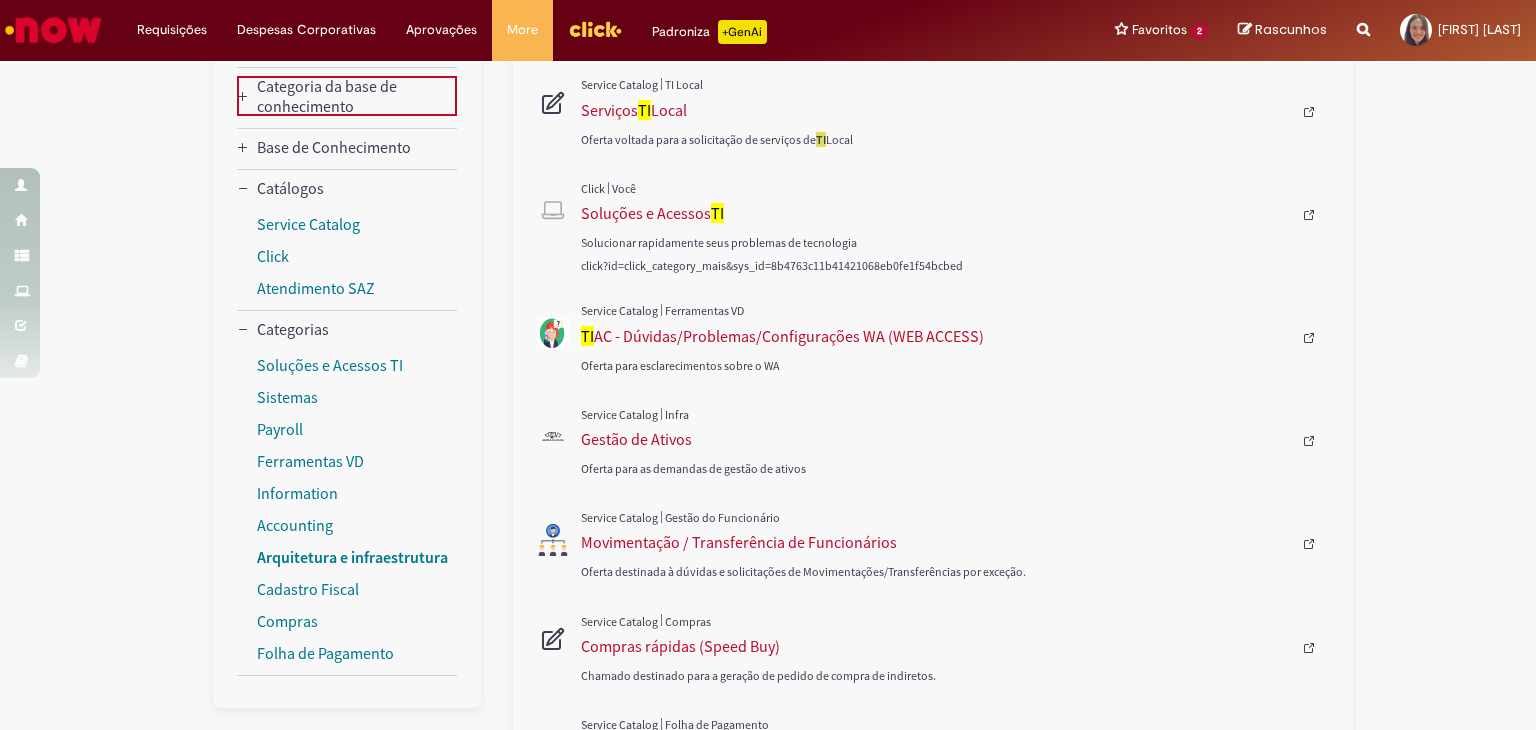 click on "Arquitetura e infraestrutura" at bounding box center (352, 557) 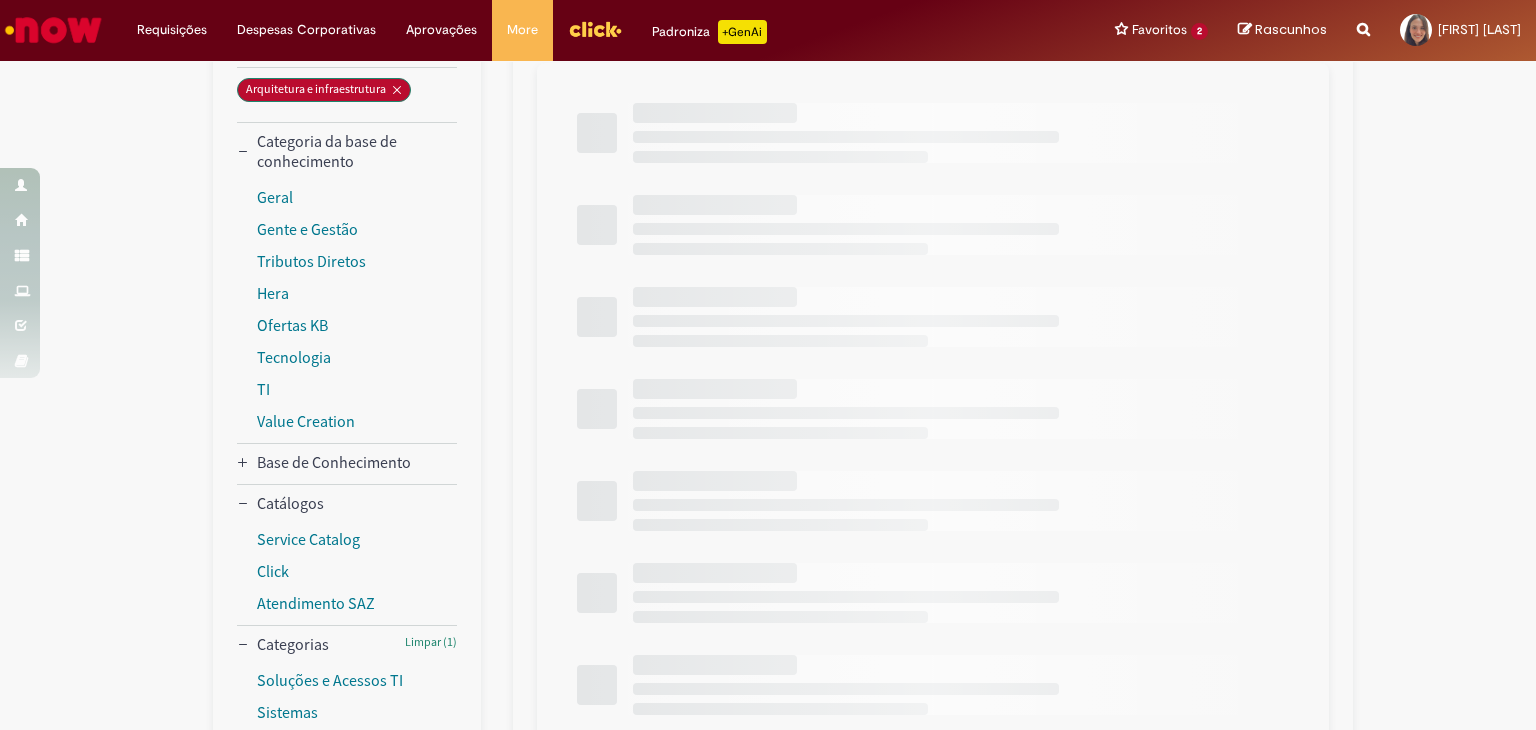 scroll, scrollTop: 0, scrollLeft: 0, axis: both 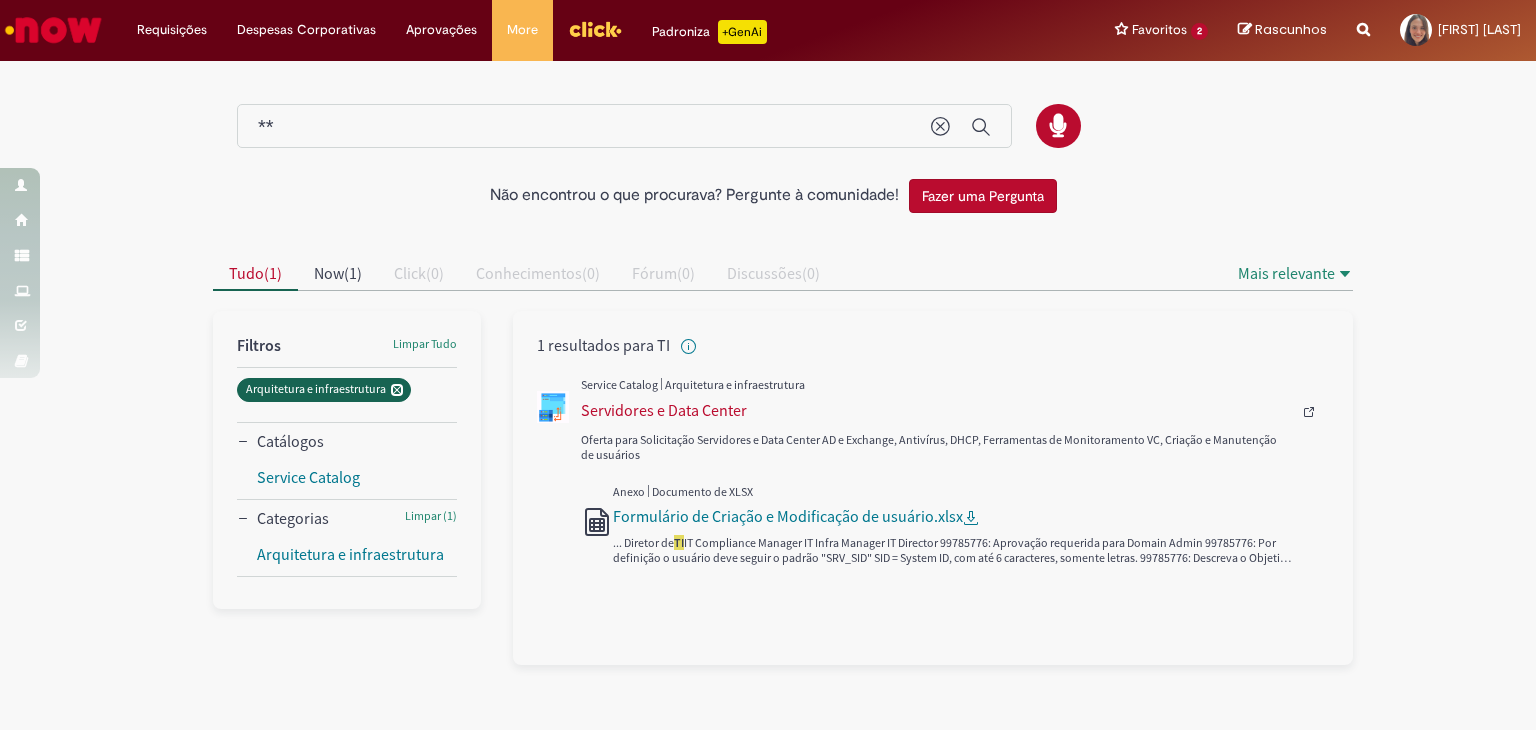 click 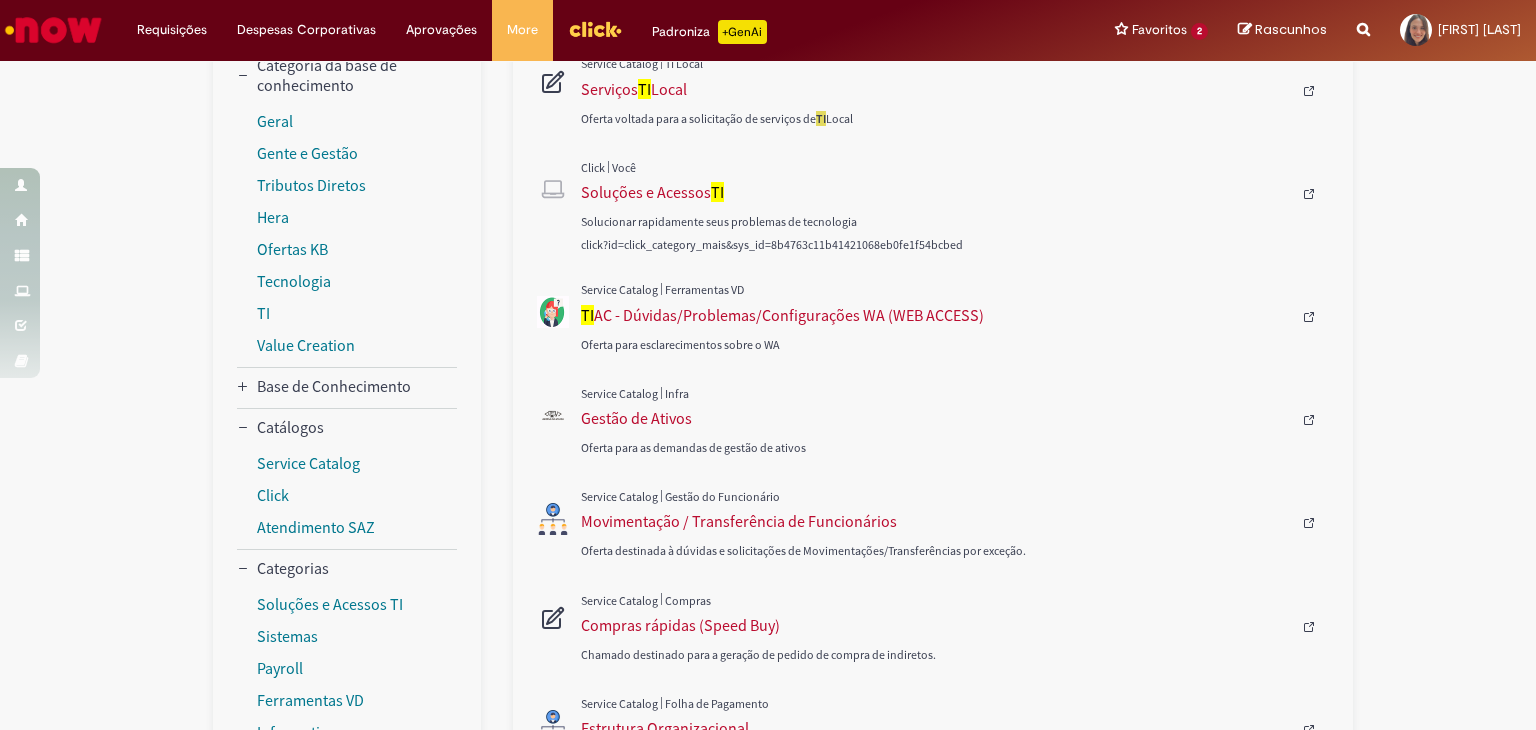 scroll, scrollTop: 400, scrollLeft: 0, axis: vertical 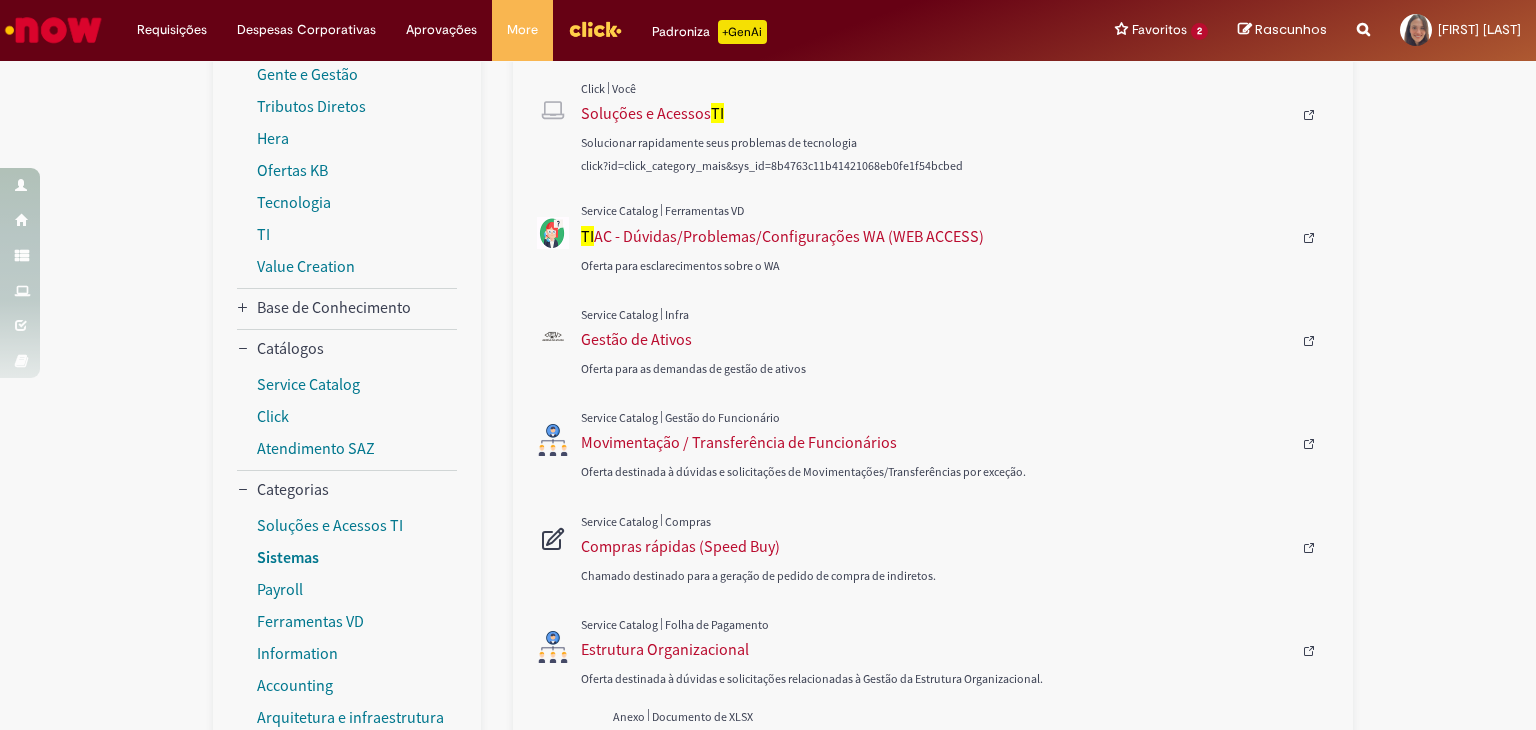click on "Sistemas" at bounding box center [288, 557] 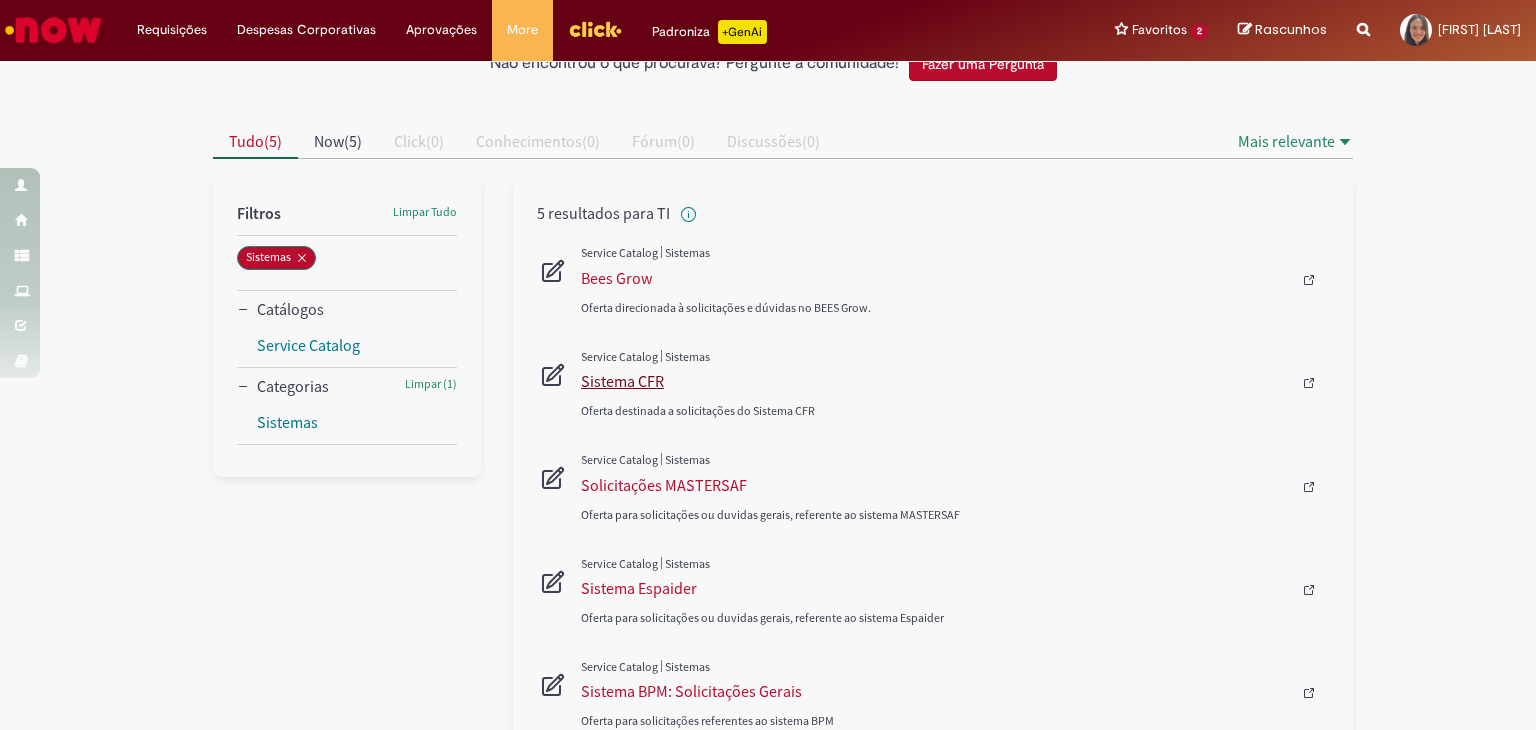 scroll, scrollTop: 231, scrollLeft: 0, axis: vertical 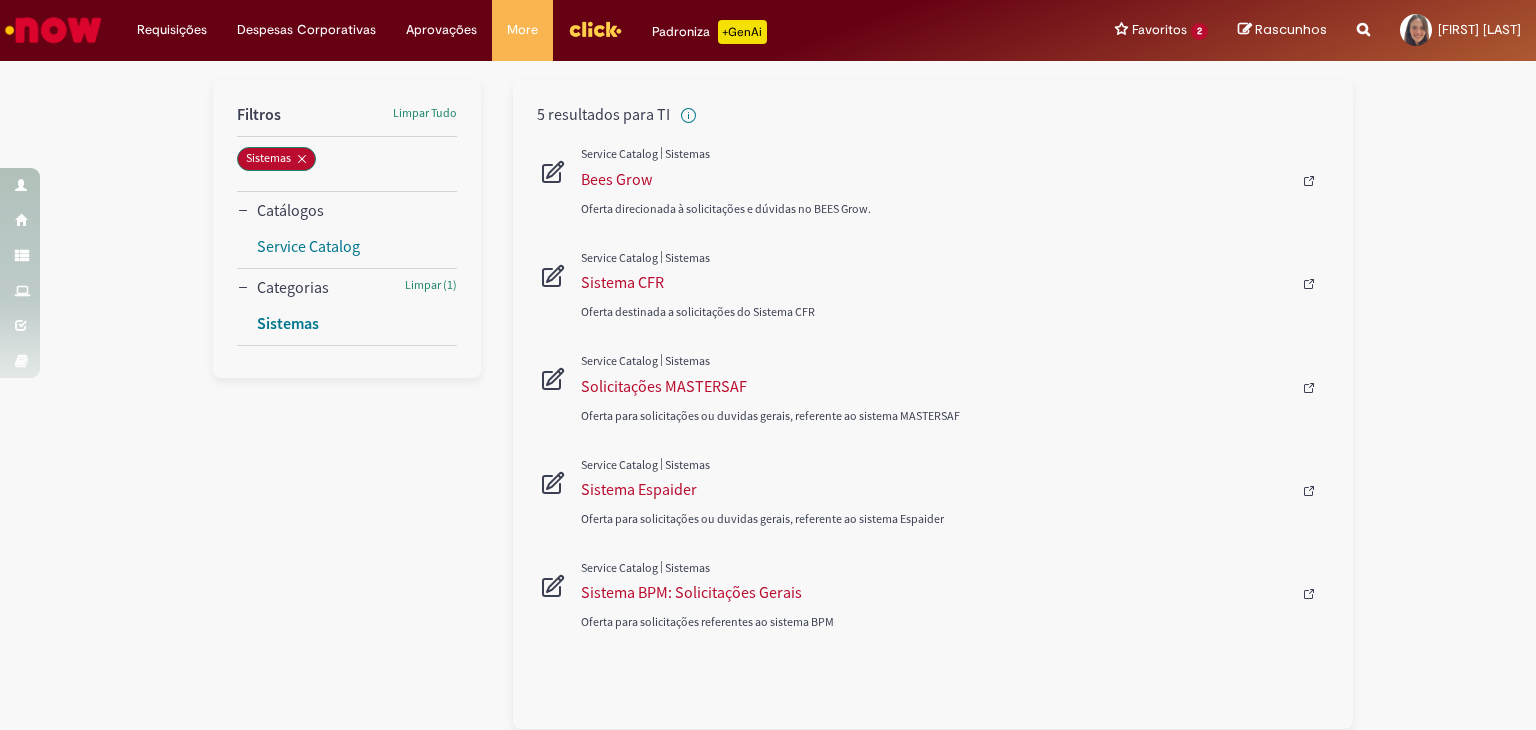 click on "Sistemas" at bounding box center (288, 323) 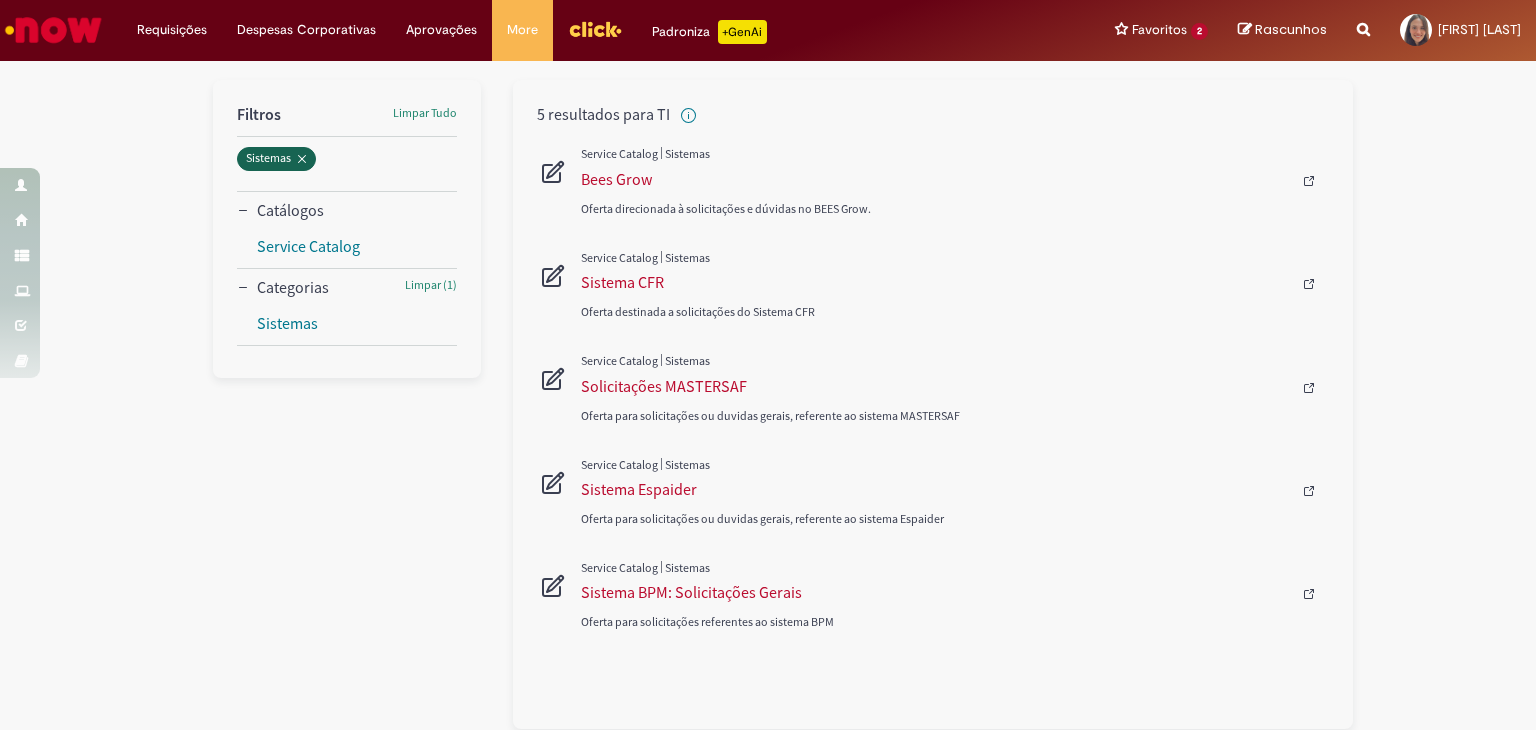 click 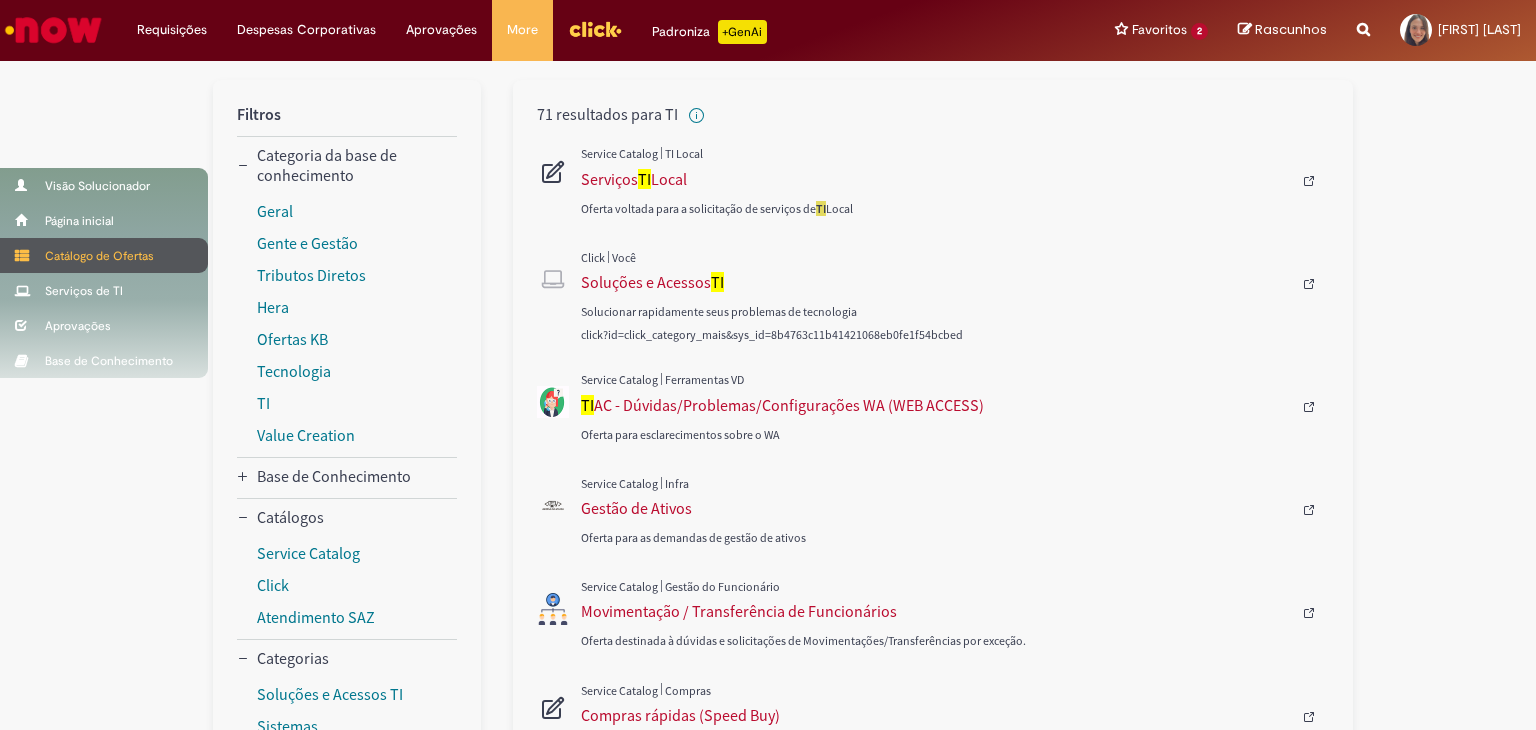 scroll, scrollTop: 0, scrollLeft: 0, axis: both 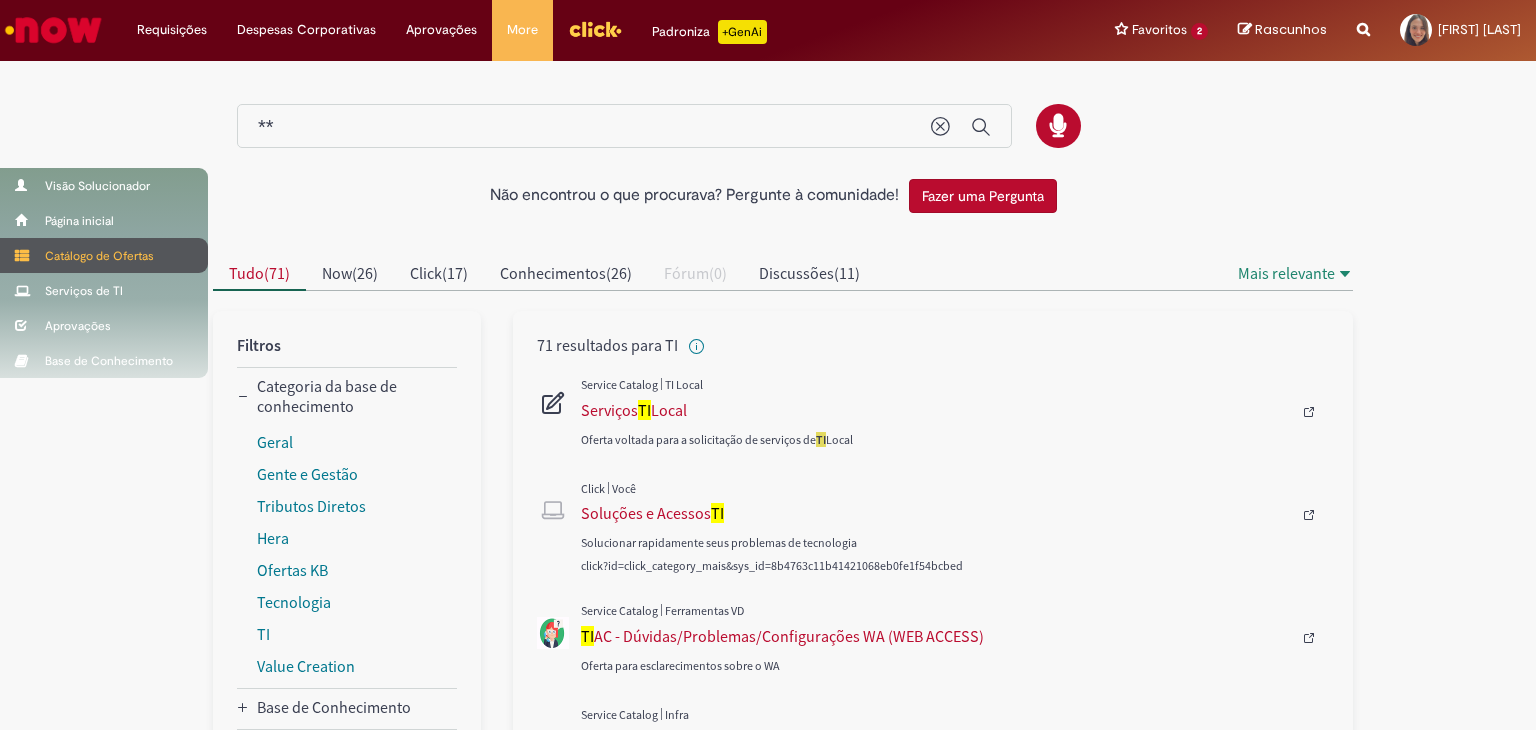 click on "Catálogo de Ofertas" at bounding box center (104, 255) 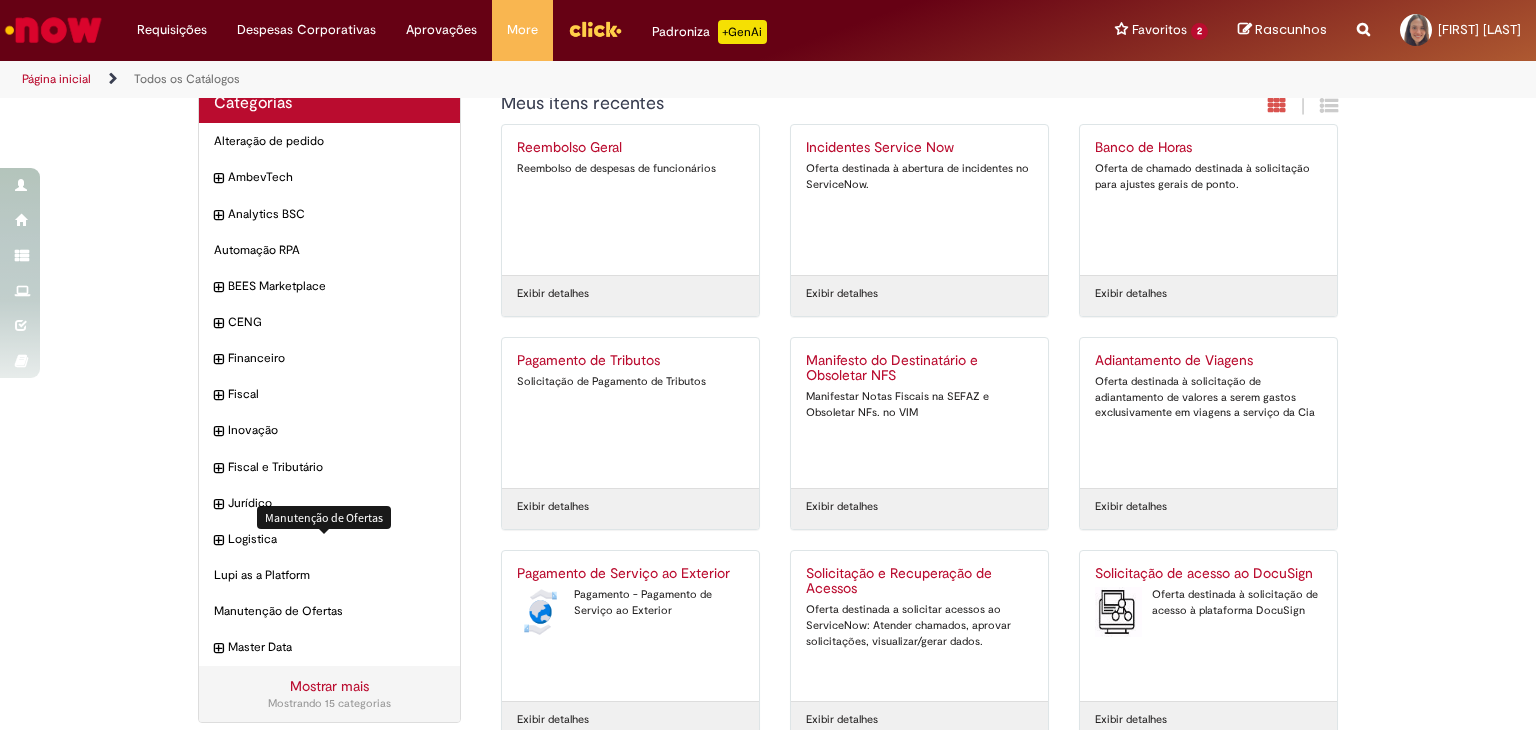 scroll, scrollTop: 0, scrollLeft: 0, axis: both 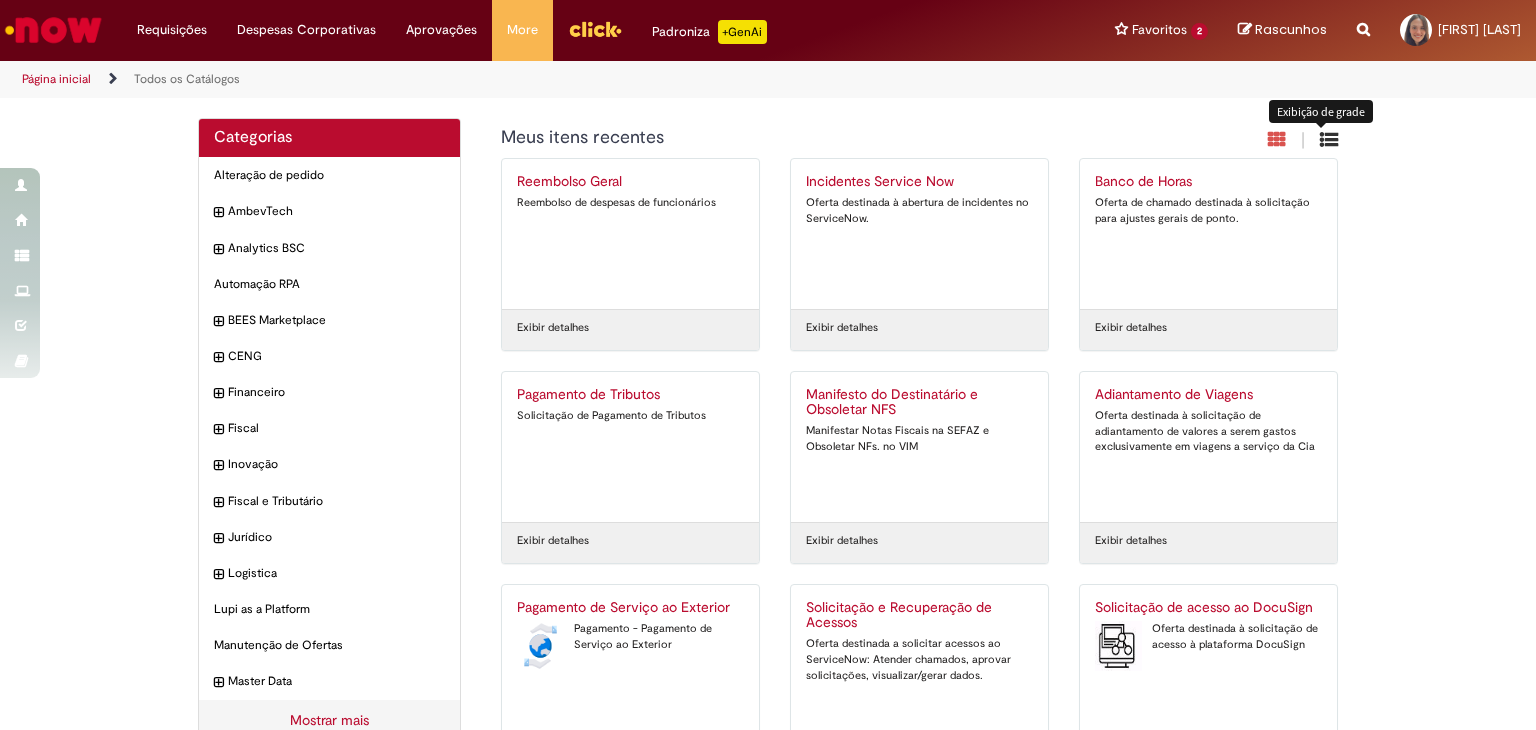 click at bounding box center [1329, 139] 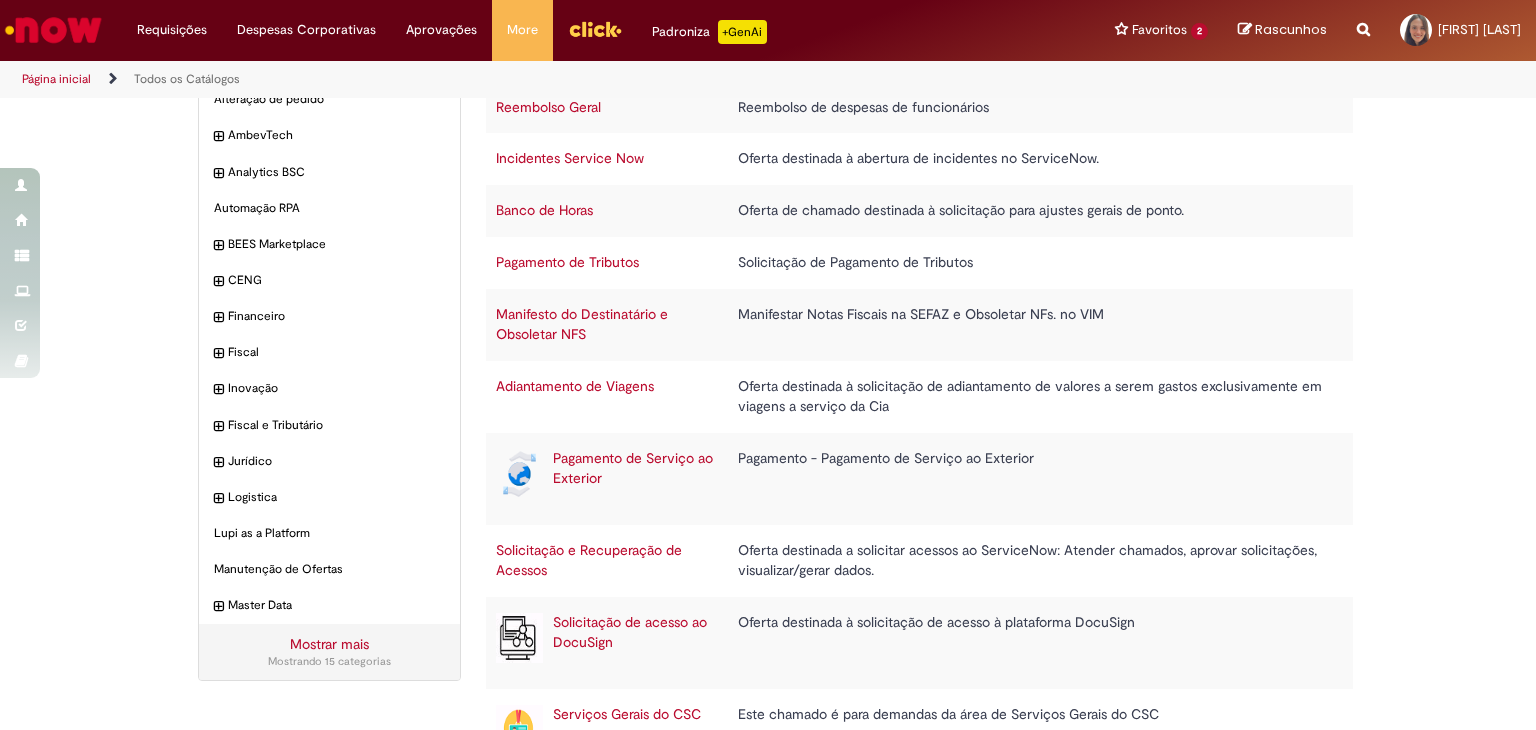 scroll, scrollTop: 148, scrollLeft: 0, axis: vertical 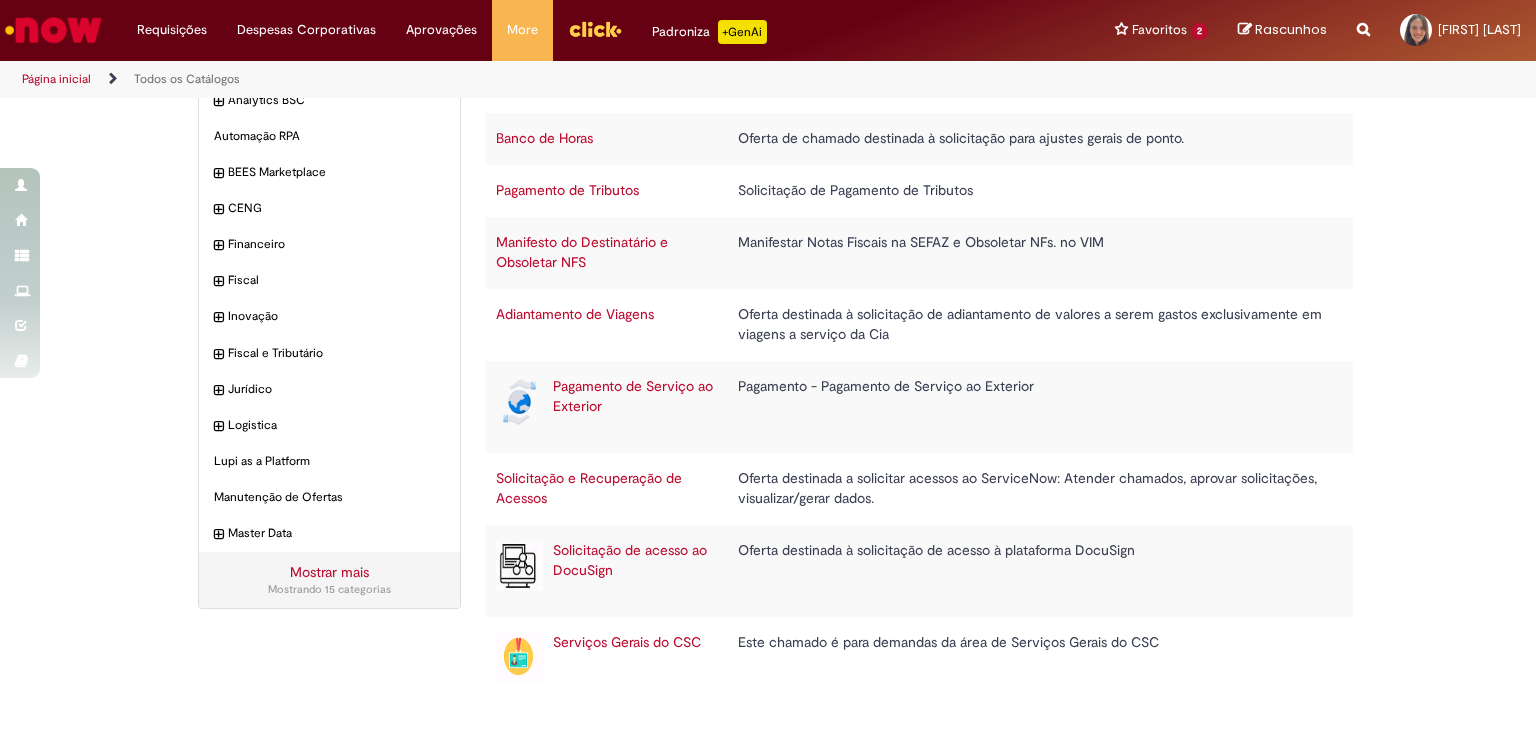 click on "Serviços Gerais do CSC" at bounding box center [627, 642] 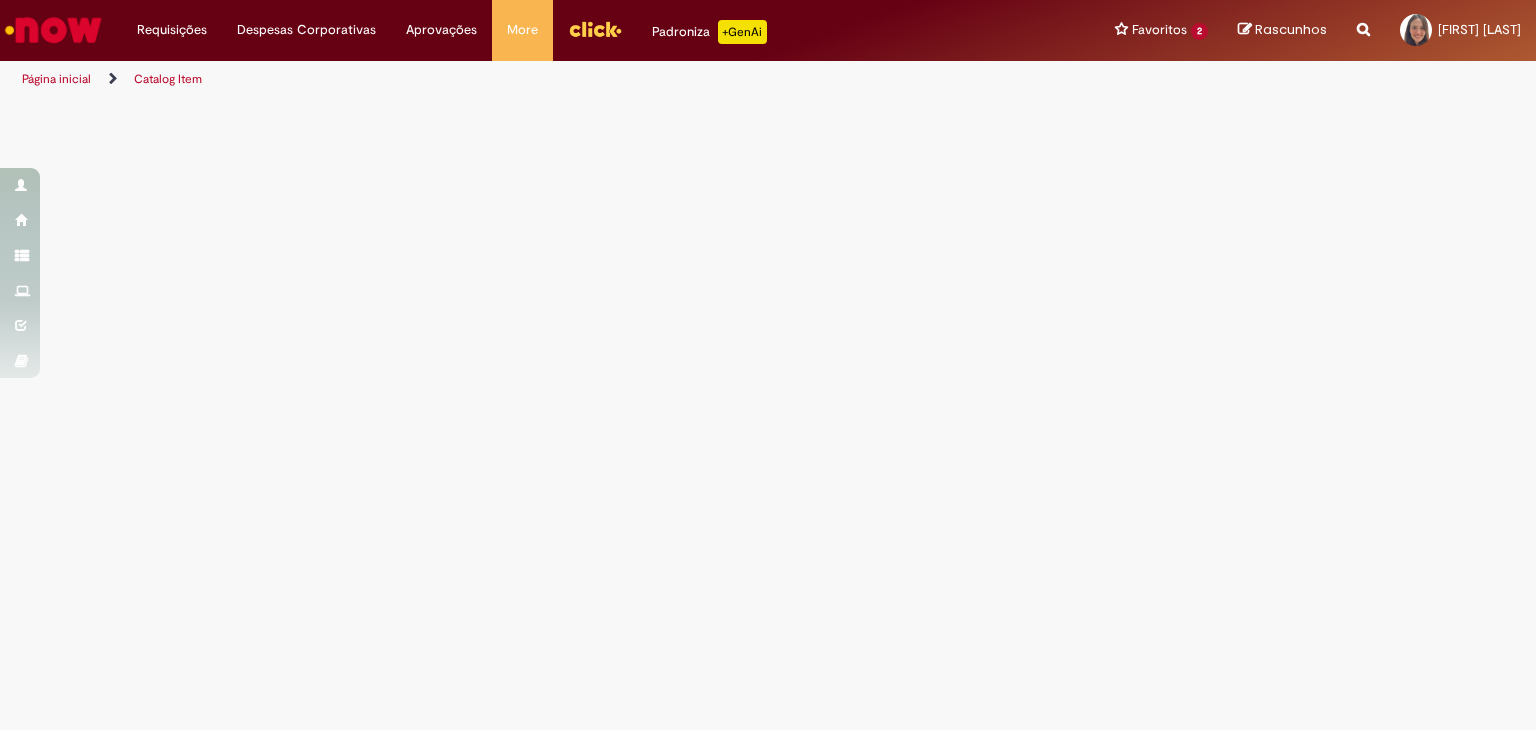 scroll, scrollTop: 0, scrollLeft: 0, axis: both 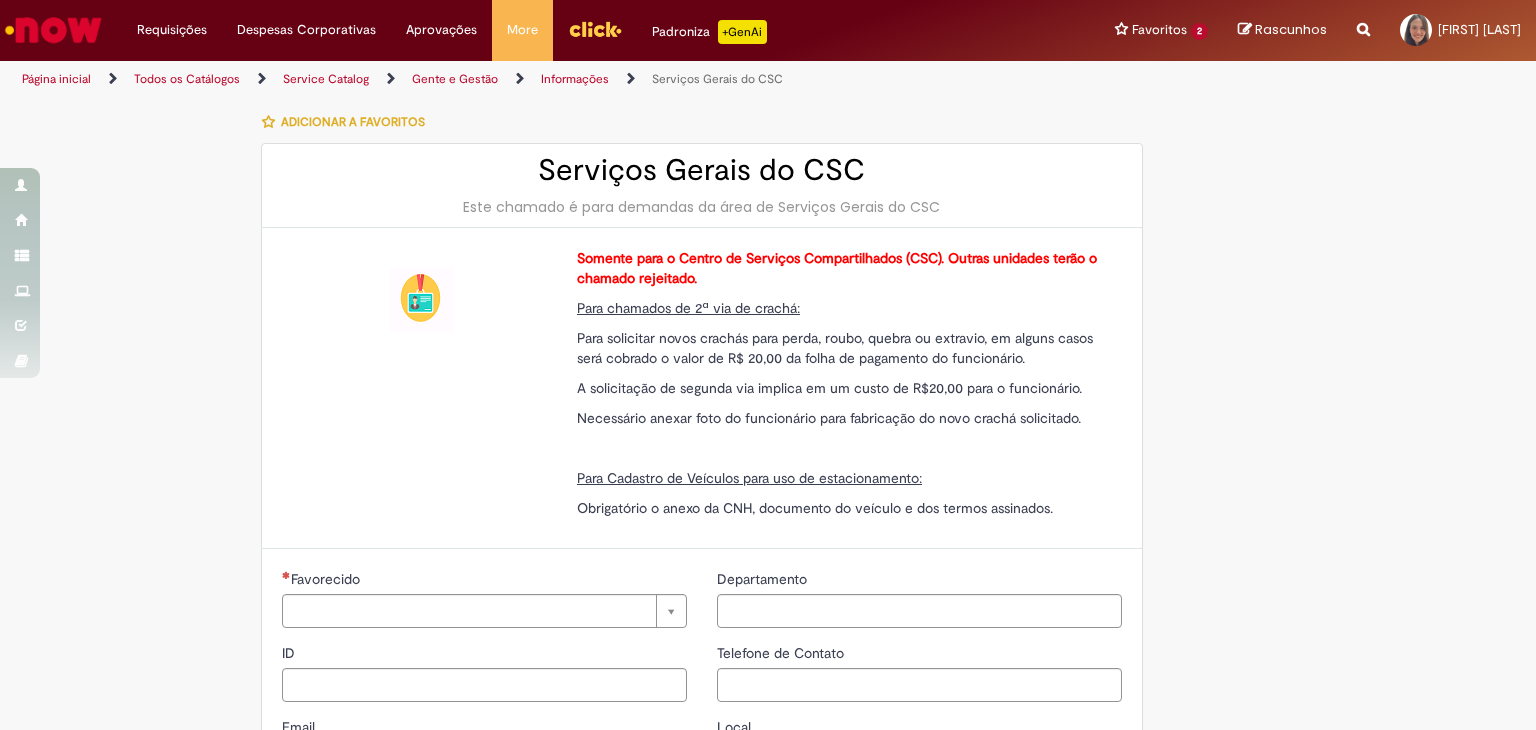 type on "********" 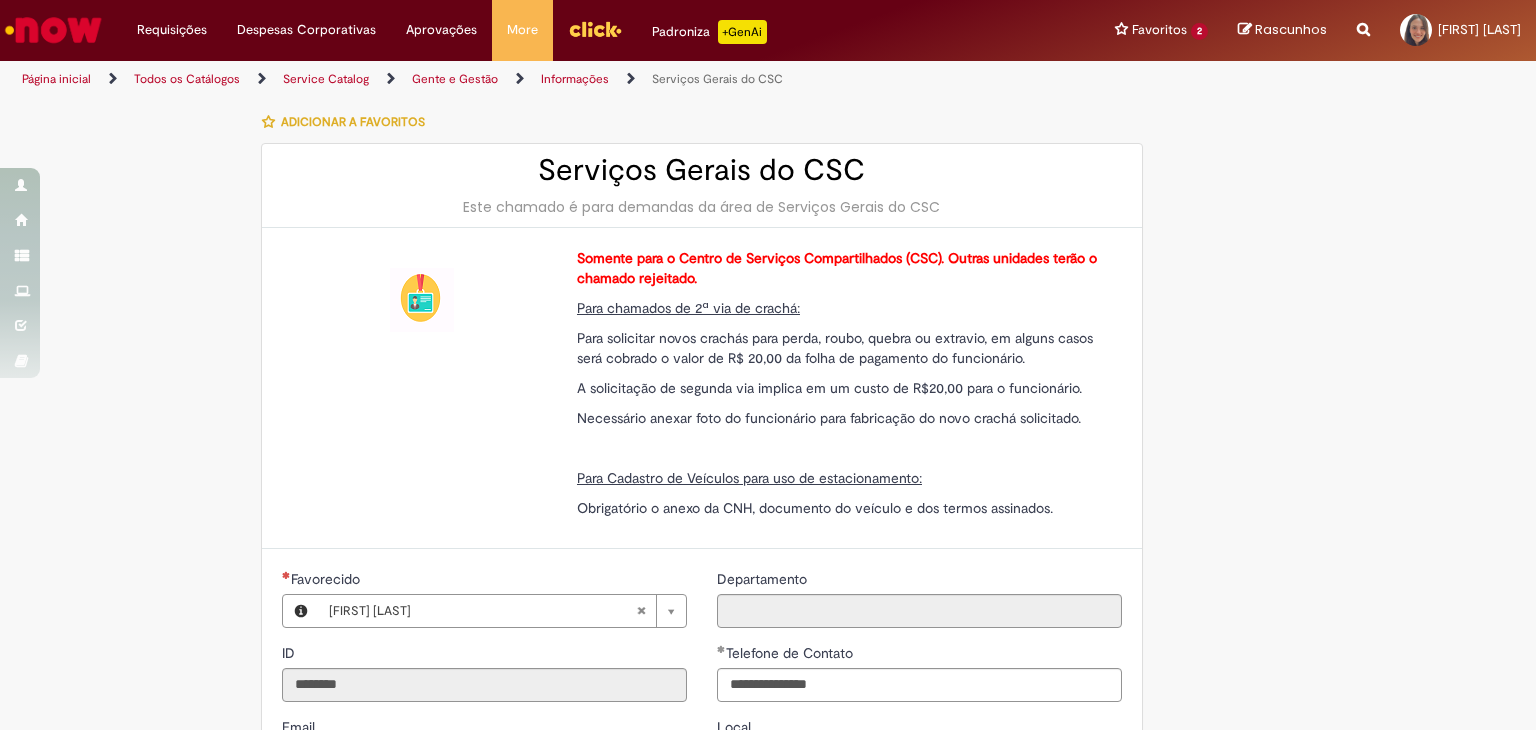 type on "**********" 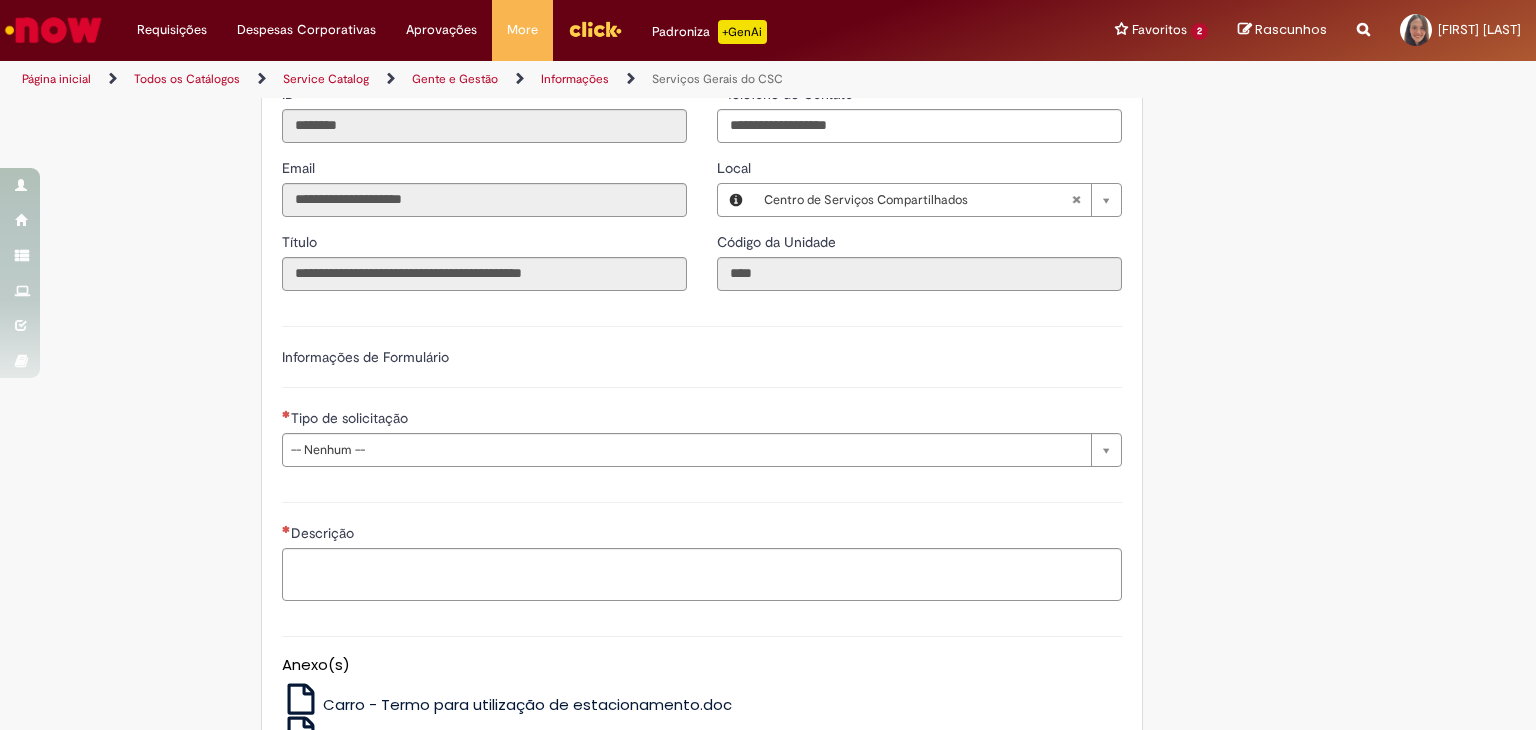 scroll, scrollTop: 700, scrollLeft: 0, axis: vertical 